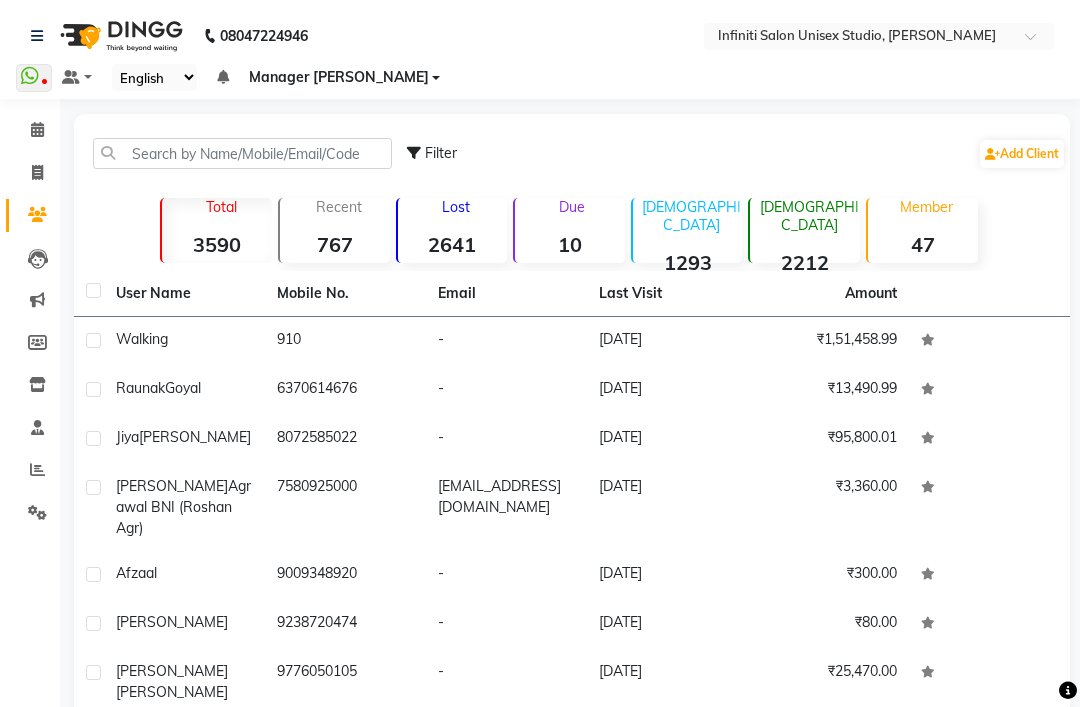 scroll, scrollTop: 0, scrollLeft: 0, axis: both 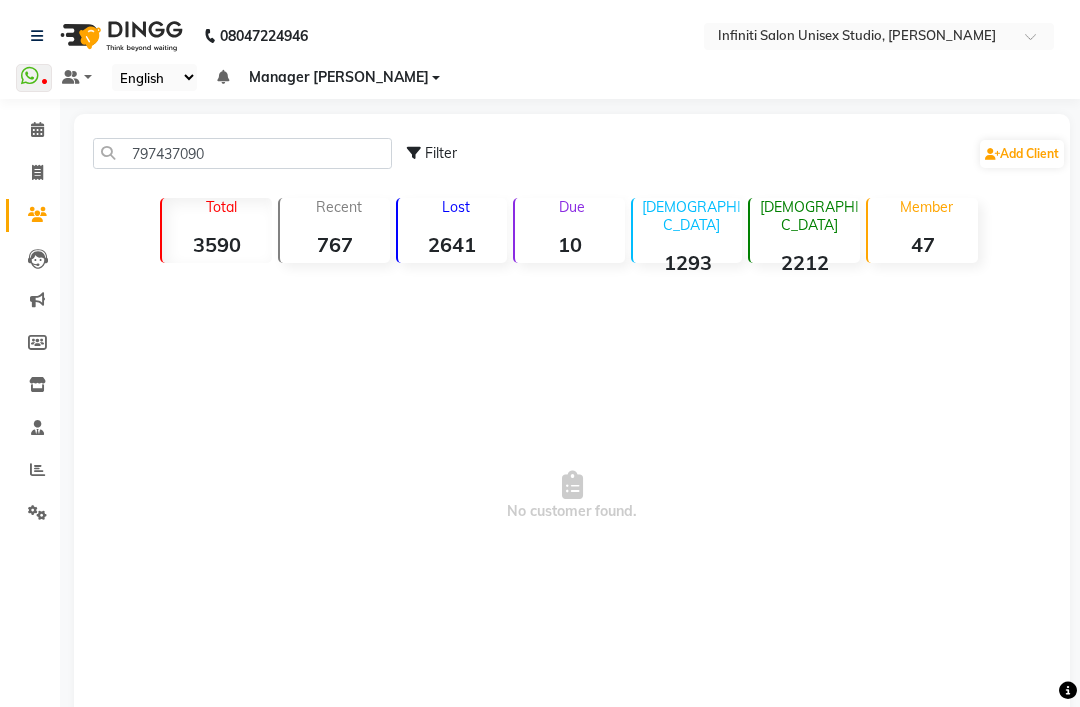 type on "7974370906" 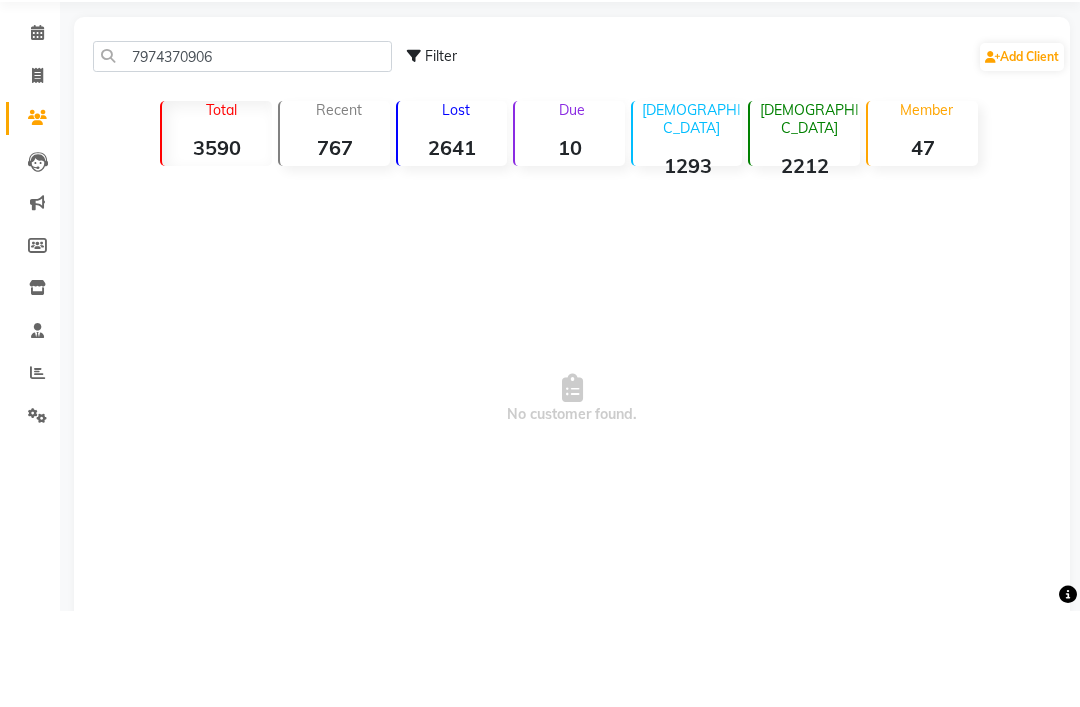 click on "7974370906" 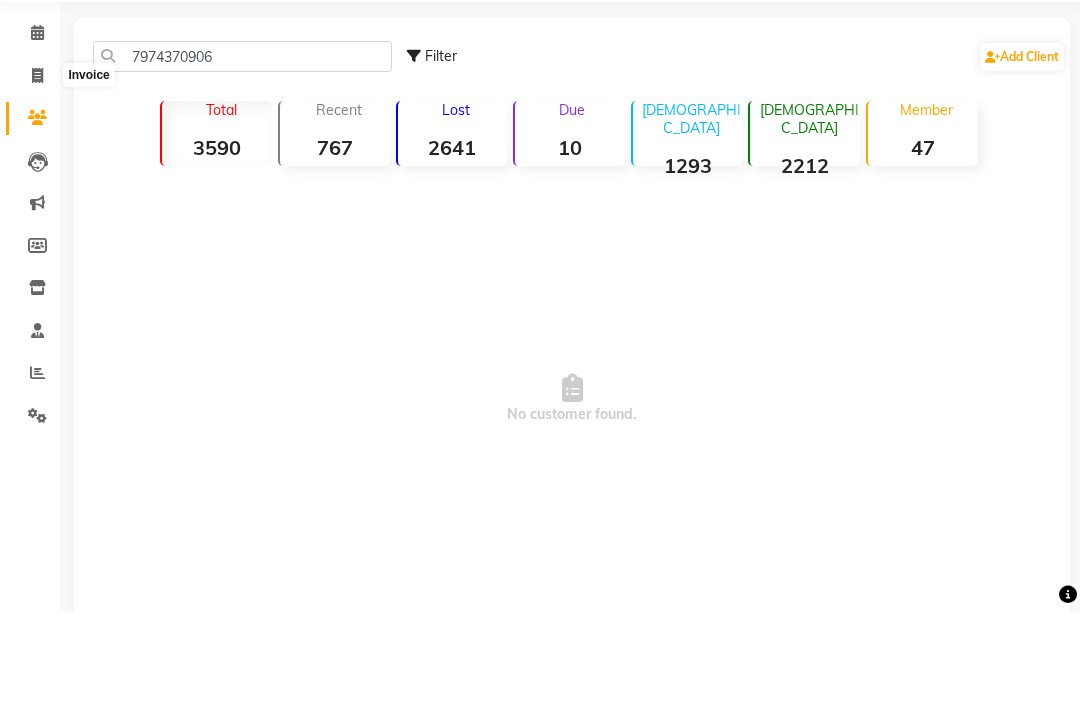 click 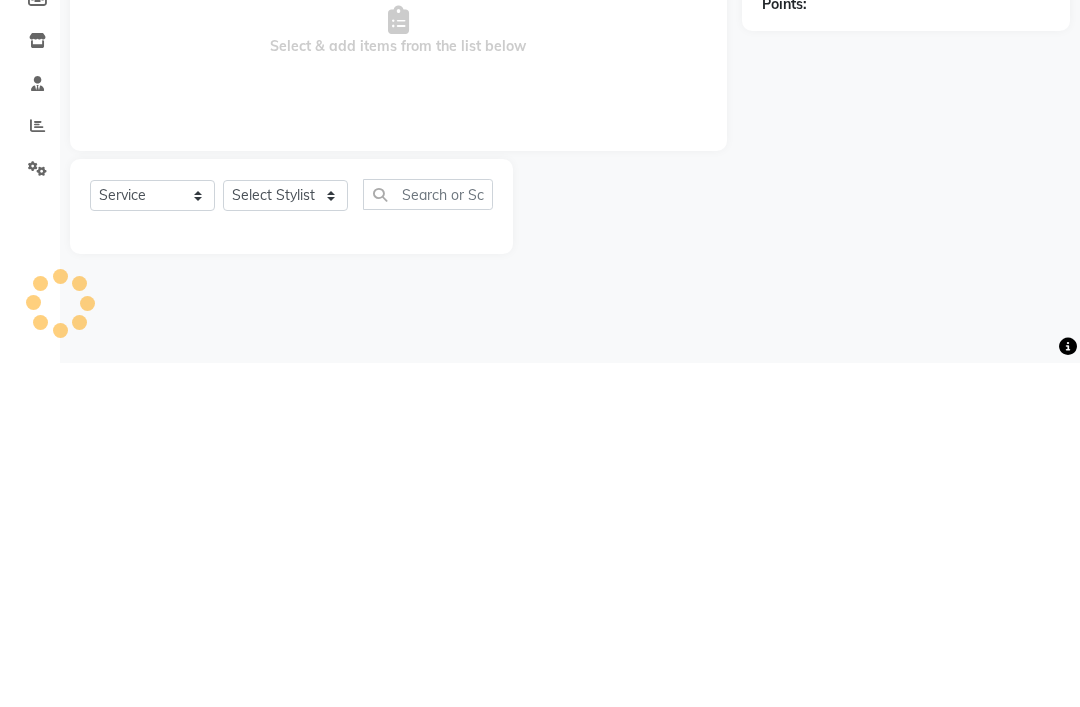 select on "6511" 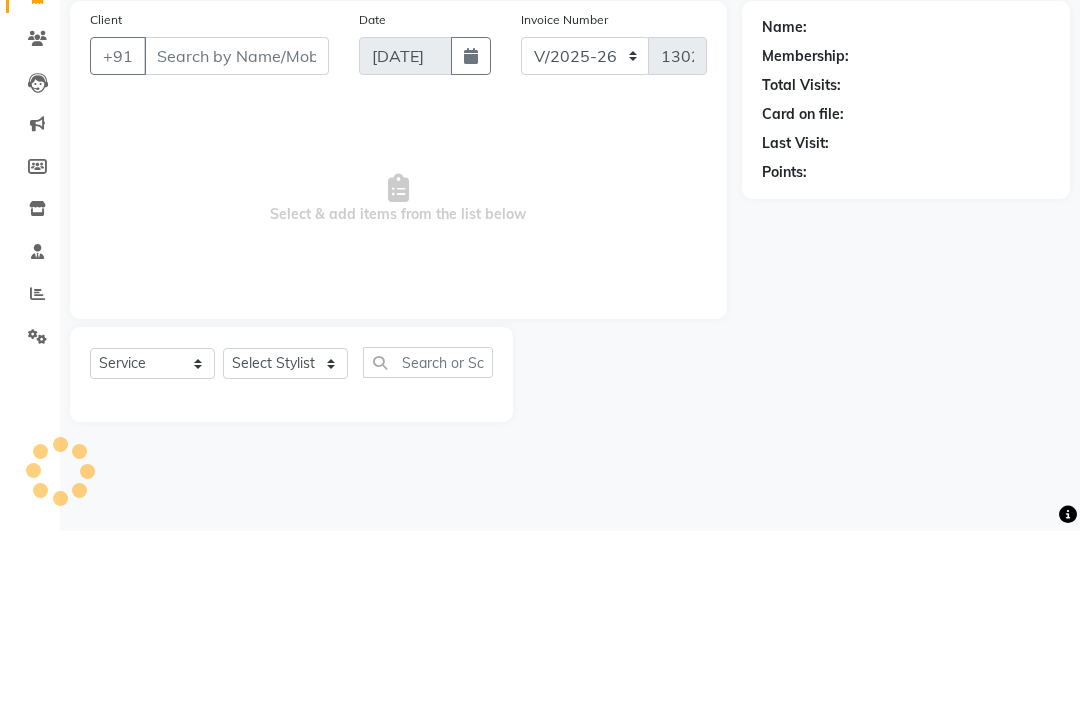 click on "Client" at bounding box center (236, 232) 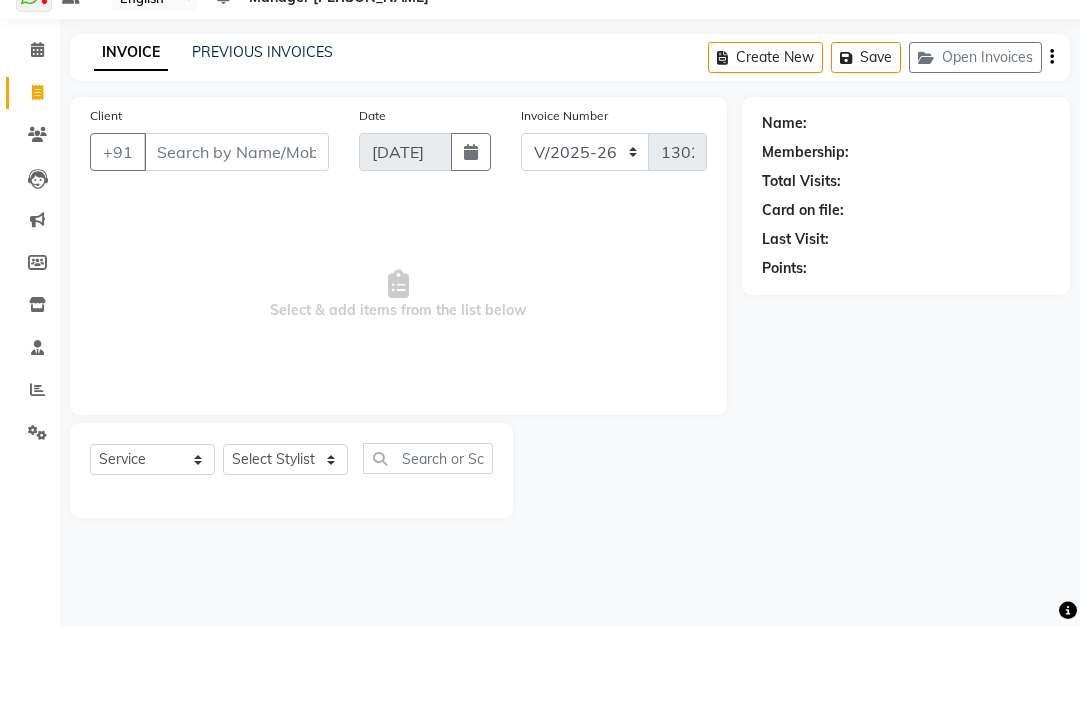 click on "Client" at bounding box center [236, 232] 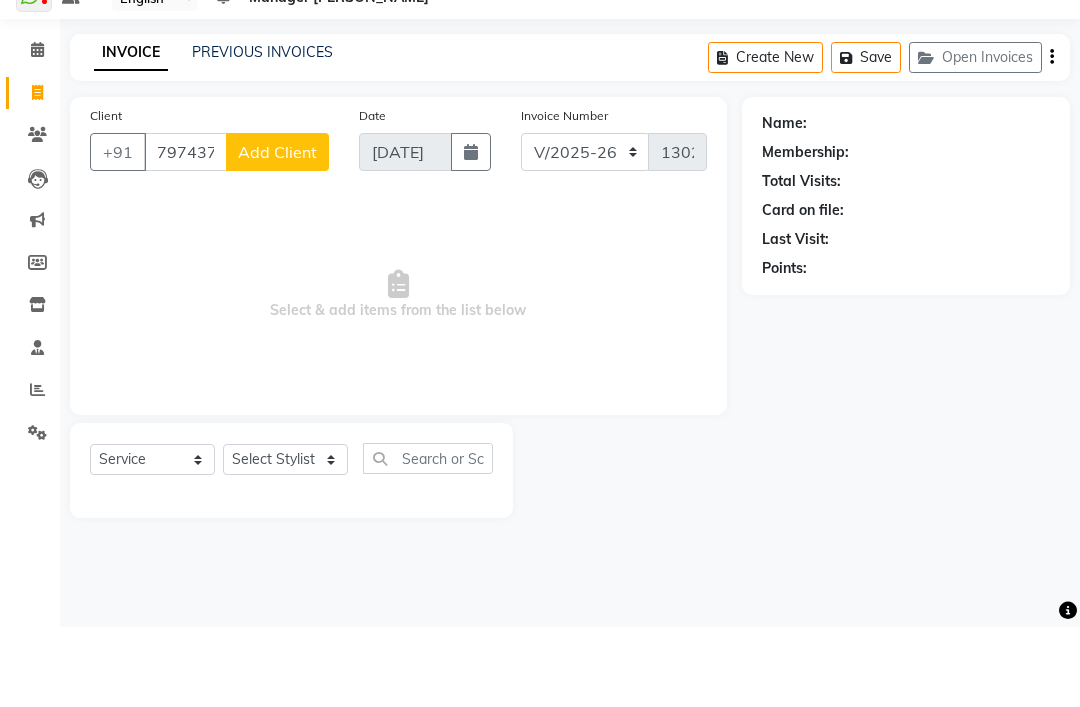 type on "7974370906" 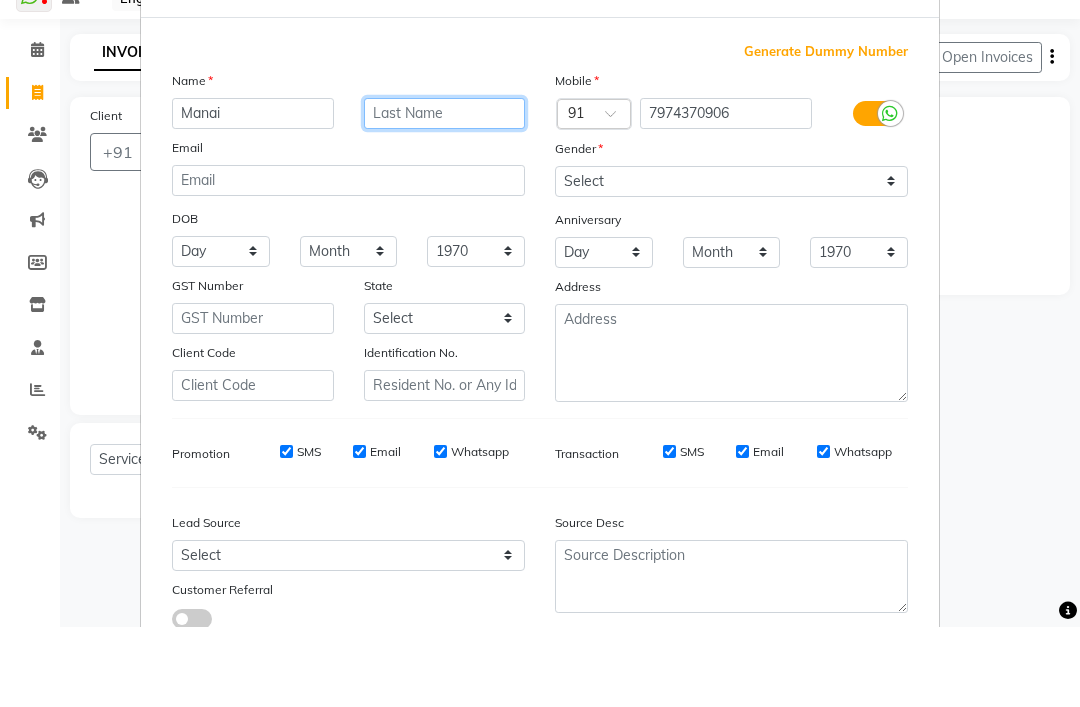 click at bounding box center [445, 193] 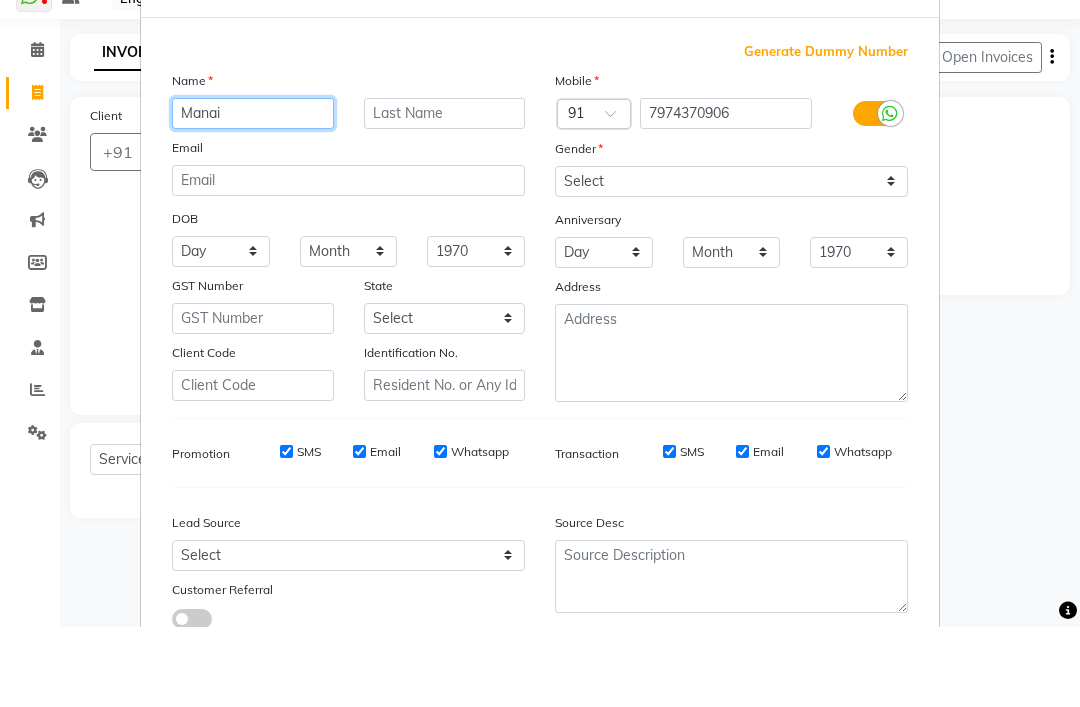 click on "Manai" at bounding box center [253, 193] 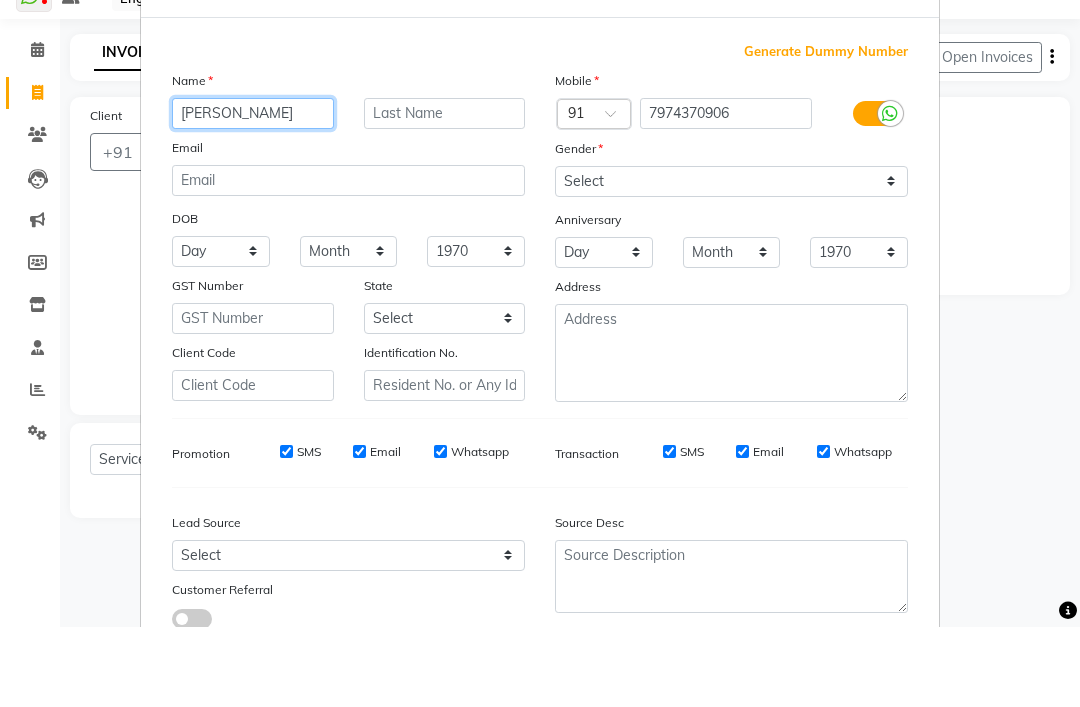type on "[PERSON_NAME]" 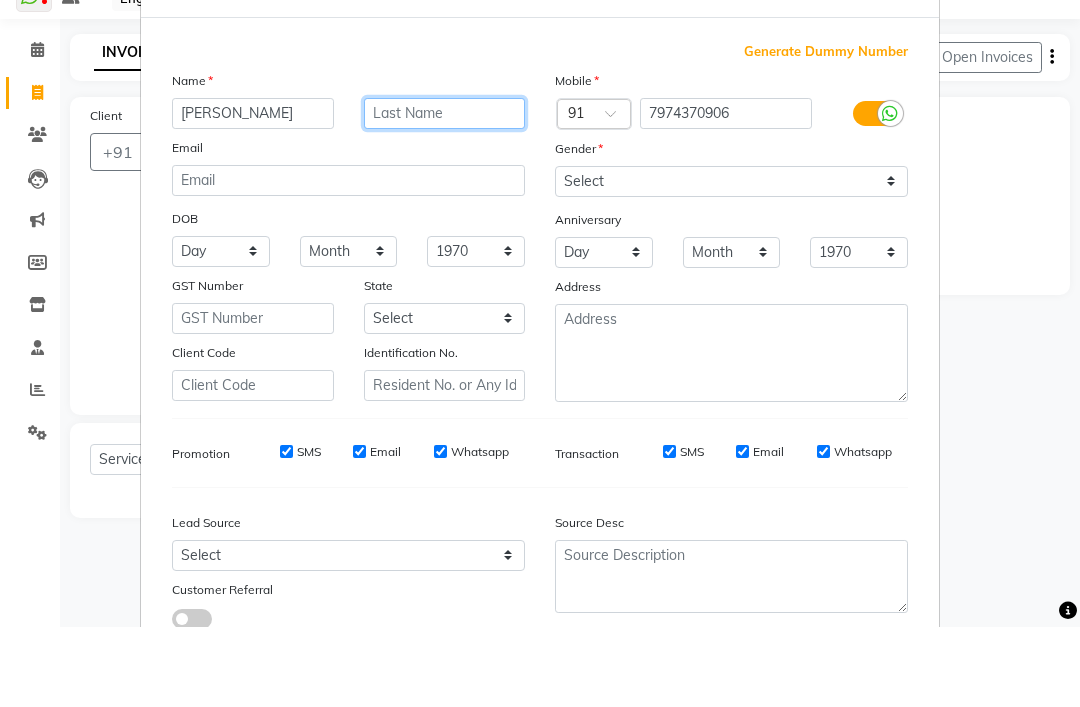 click at bounding box center (445, 193) 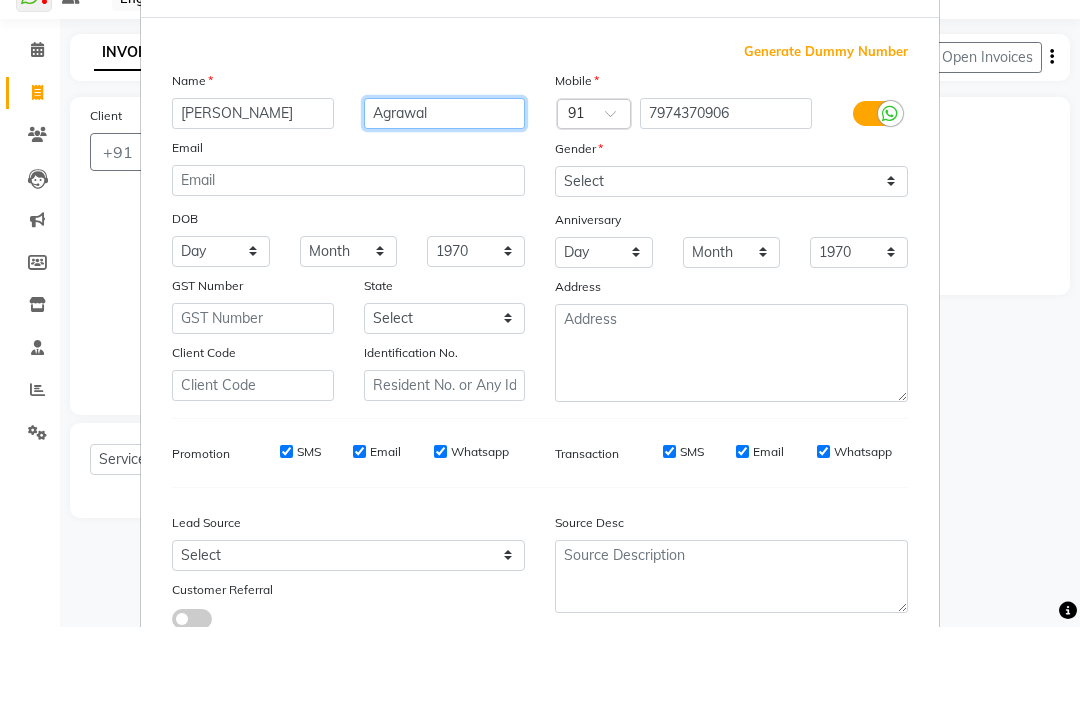 type on "Agrawal" 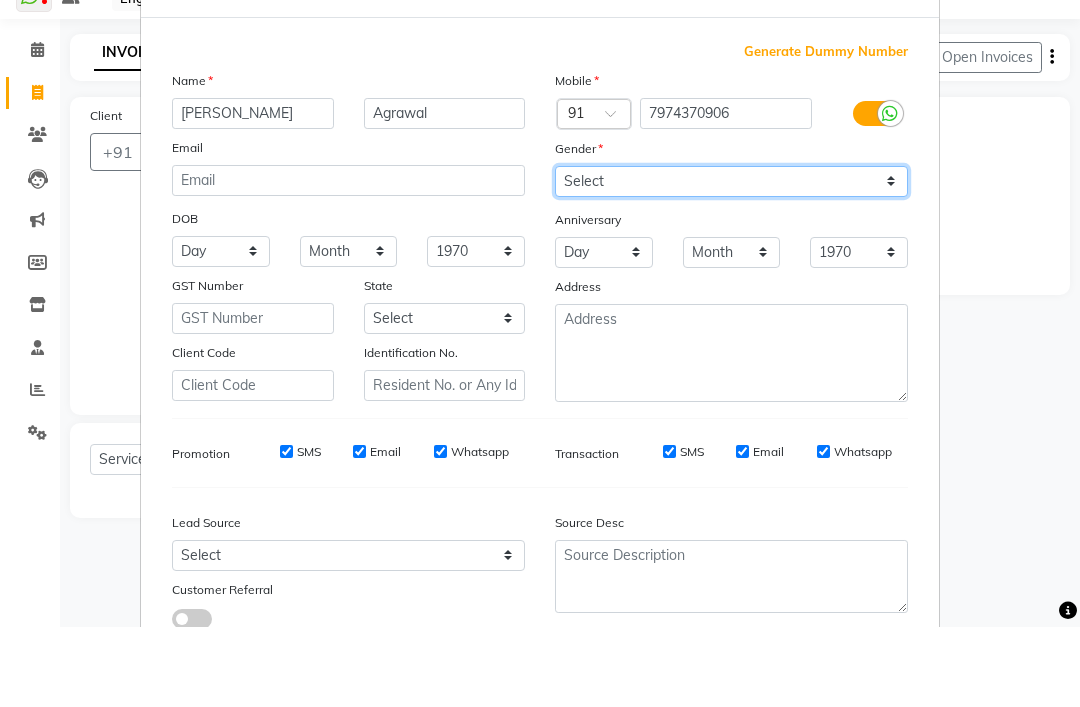 click on "Select [DEMOGRAPHIC_DATA] [DEMOGRAPHIC_DATA] Other Prefer Not To Say" at bounding box center (731, 261) 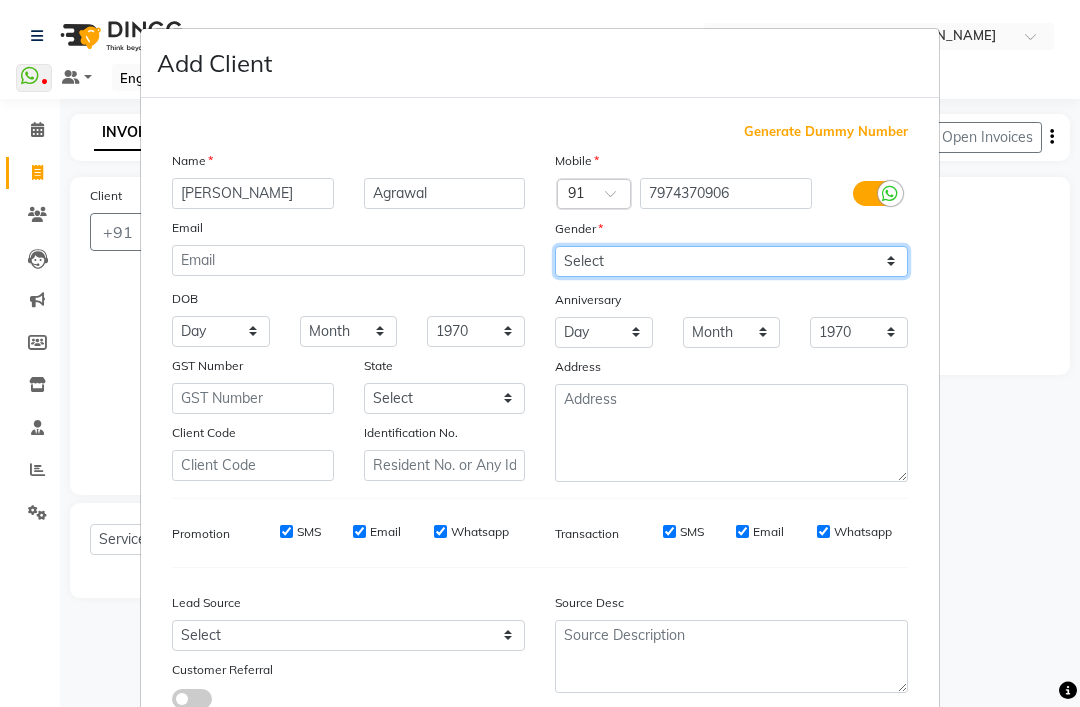 select on "[DEMOGRAPHIC_DATA]" 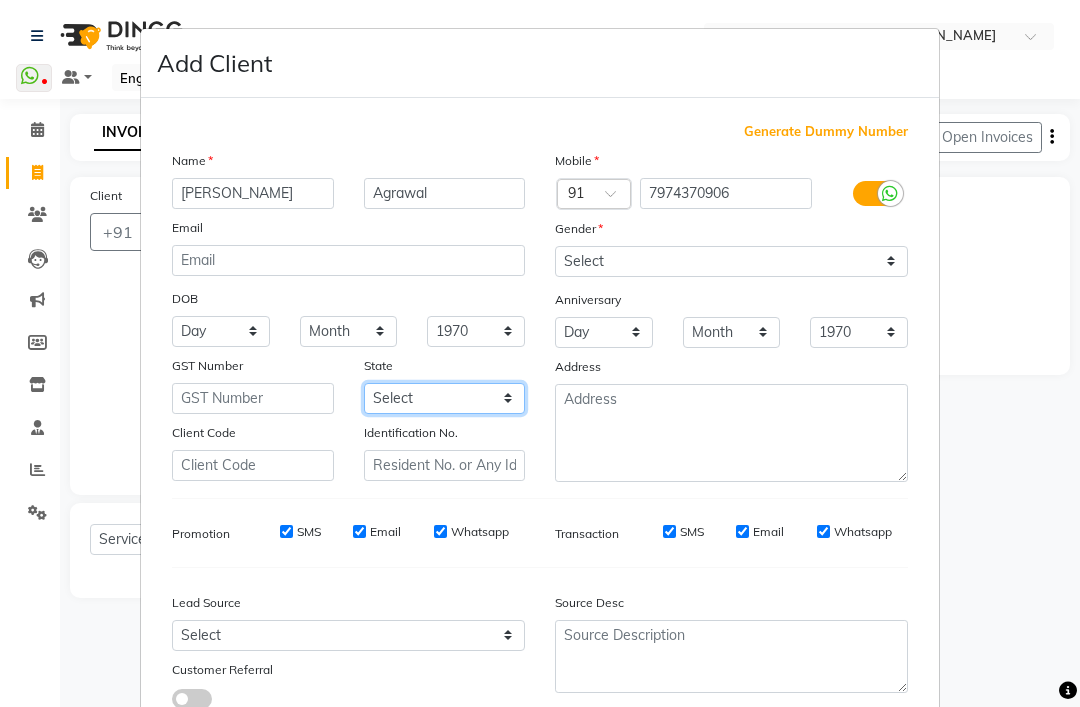 click on "Select [GEOGRAPHIC_DATA] [GEOGRAPHIC_DATA] [GEOGRAPHIC_DATA] [GEOGRAPHIC_DATA] [GEOGRAPHIC_DATA] [GEOGRAPHIC_DATA] [GEOGRAPHIC_DATA] [GEOGRAPHIC_DATA] and [GEOGRAPHIC_DATA] [GEOGRAPHIC_DATA] [GEOGRAPHIC_DATA] [GEOGRAPHIC_DATA] [GEOGRAPHIC_DATA] [GEOGRAPHIC_DATA] [GEOGRAPHIC_DATA] [GEOGRAPHIC_DATA] [GEOGRAPHIC_DATA] [GEOGRAPHIC_DATA] [GEOGRAPHIC_DATA] [GEOGRAPHIC_DATA] [GEOGRAPHIC_DATA] [GEOGRAPHIC_DATA] [GEOGRAPHIC_DATA] [GEOGRAPHIC_DATA] [GEOGRAPHIC_DATA] [GEOGRAPHIC_DATA] [GEOGRAPHIC_DATA] [GEOGRAPHIC_DATA] [GEOGRAPHIC_DATA] [GEOGRAPHIC_DATA] [GEOGRAPHIC_DATA] [GEOGRAPHIC_DATA] [GEOGRAPHIC_DATA] [GEOGRAPHIC_DATA] [GEOGRAPHIC_DATA] [GEOGRAPHIC_DATA] [GEOGRAPHIC_DATA] [GEOGRAPHIC_DATA] Other Territory Centre Jurisdiction" at bounding box center [445, 398] 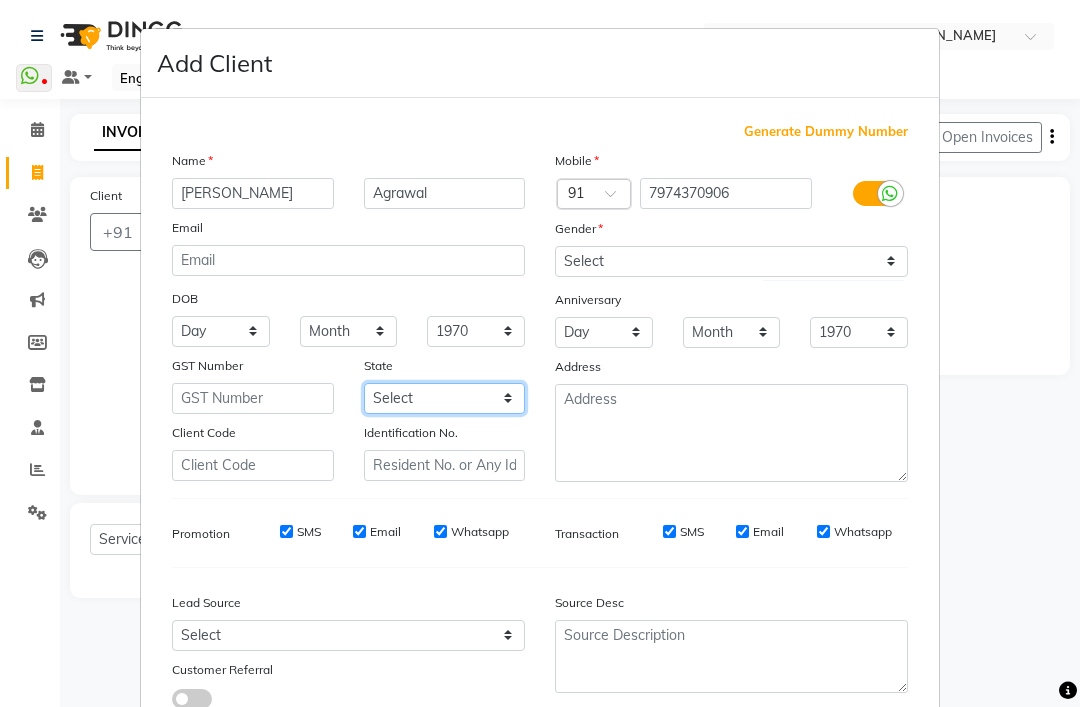 select on "7" 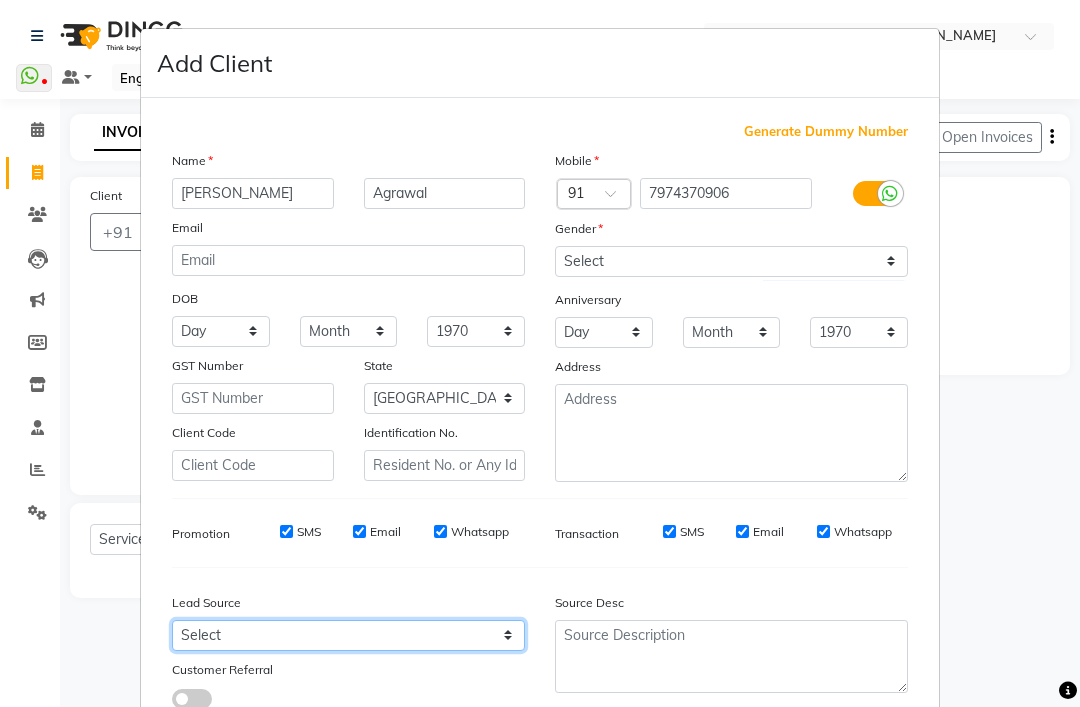 click on "Select Walk-in Facebook JustDial Google Other Referral Advertisement No Source Instagram Repeated YouTube" at bounding box center (348, 635) 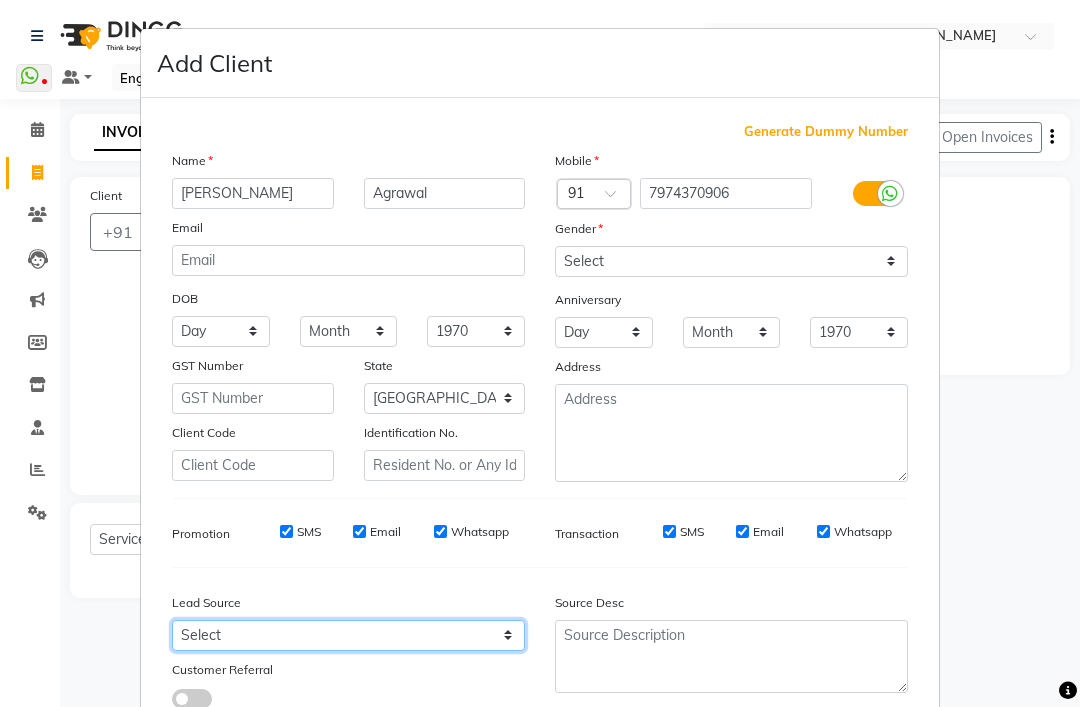 select on "46371" 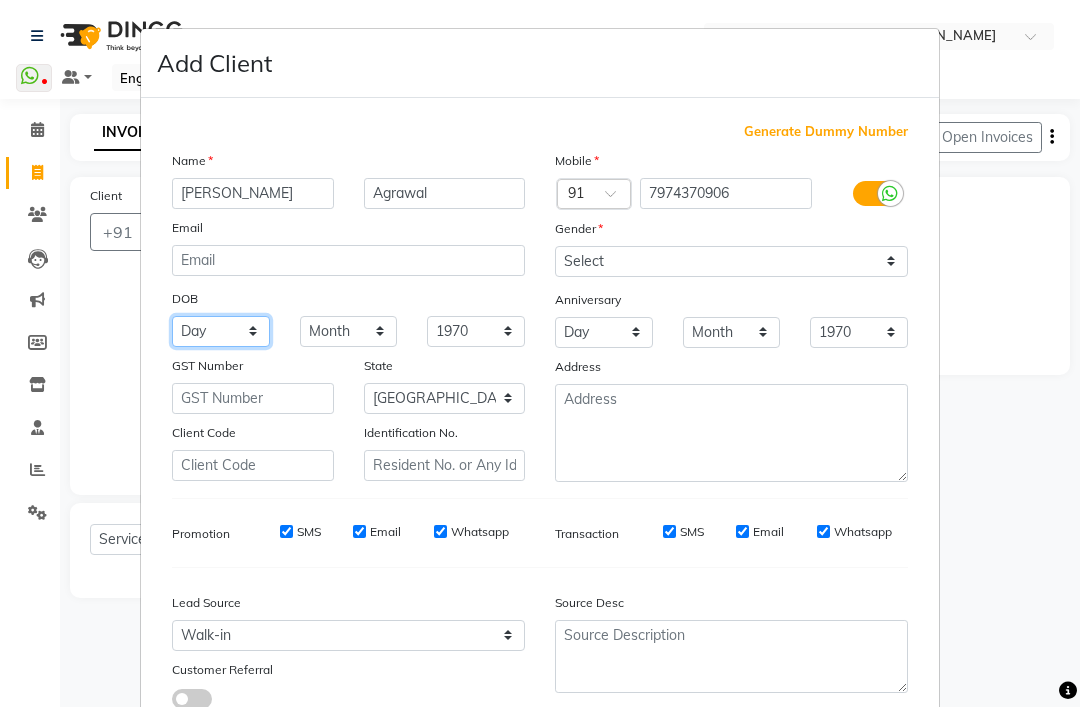 click on "Day 01 02 03 04 05 06 07 08 09 10 11 12 13 14 15 16 17 18 19 20 21 22 23 24 25 26 27 28 29 30 31" at bounding box center (221, 331) 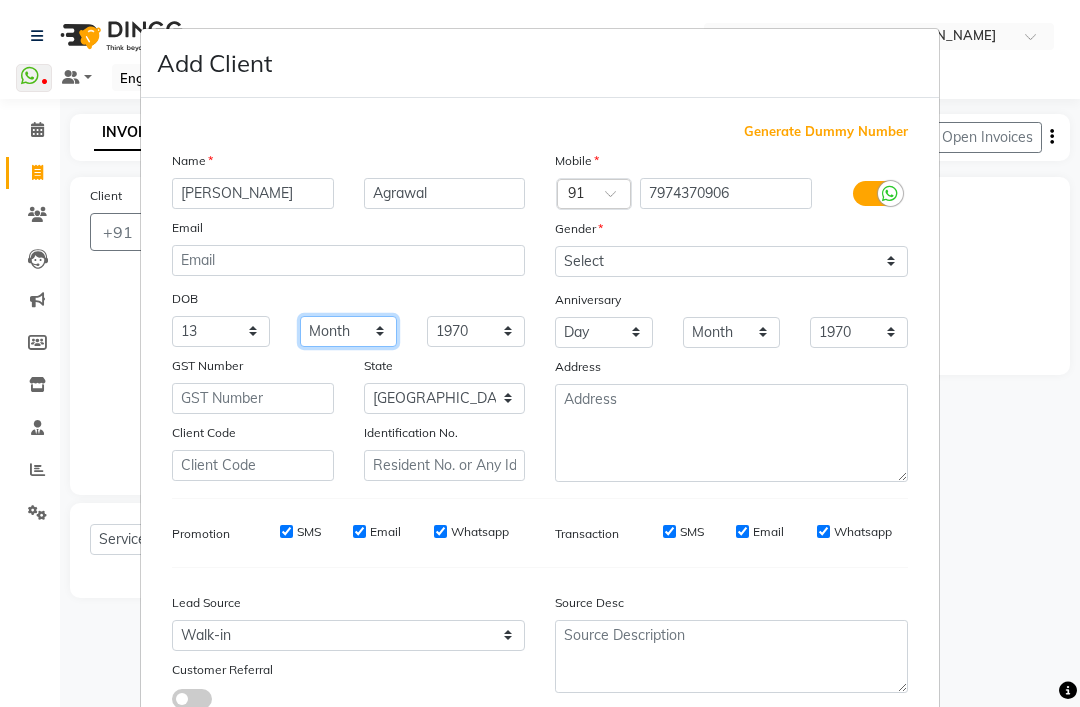 click on "Month January February March April May June July August September October November December" at bounding box center [349, 331] 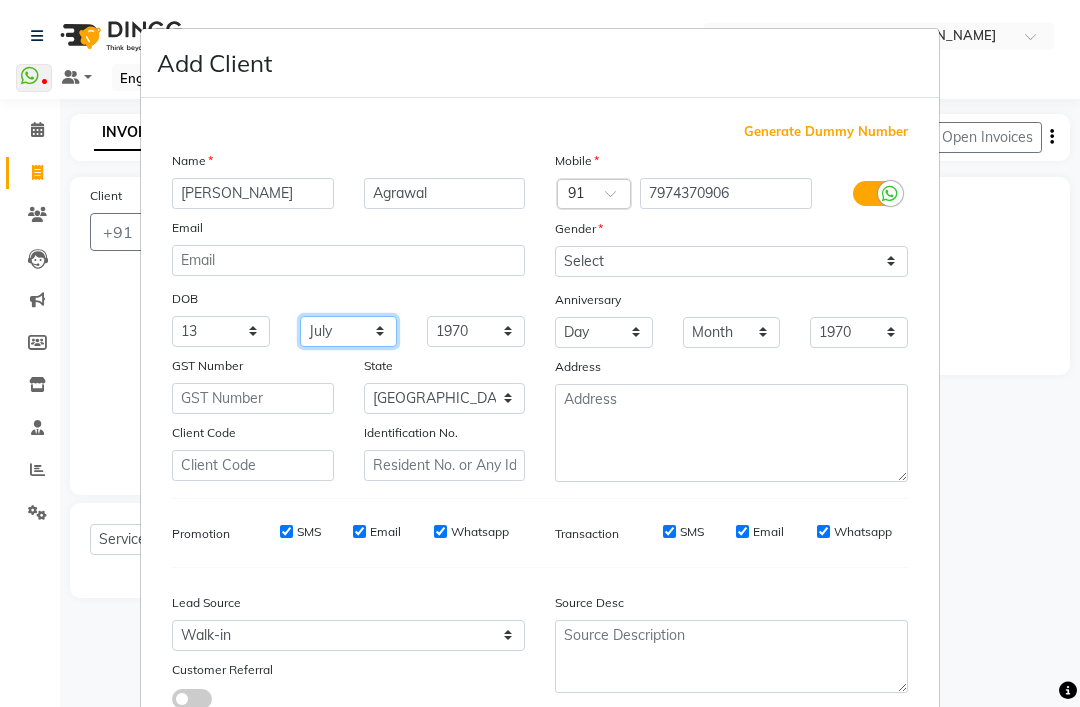 scroll, scrollTop: 102, scrollLeft: 0, axis: vertical 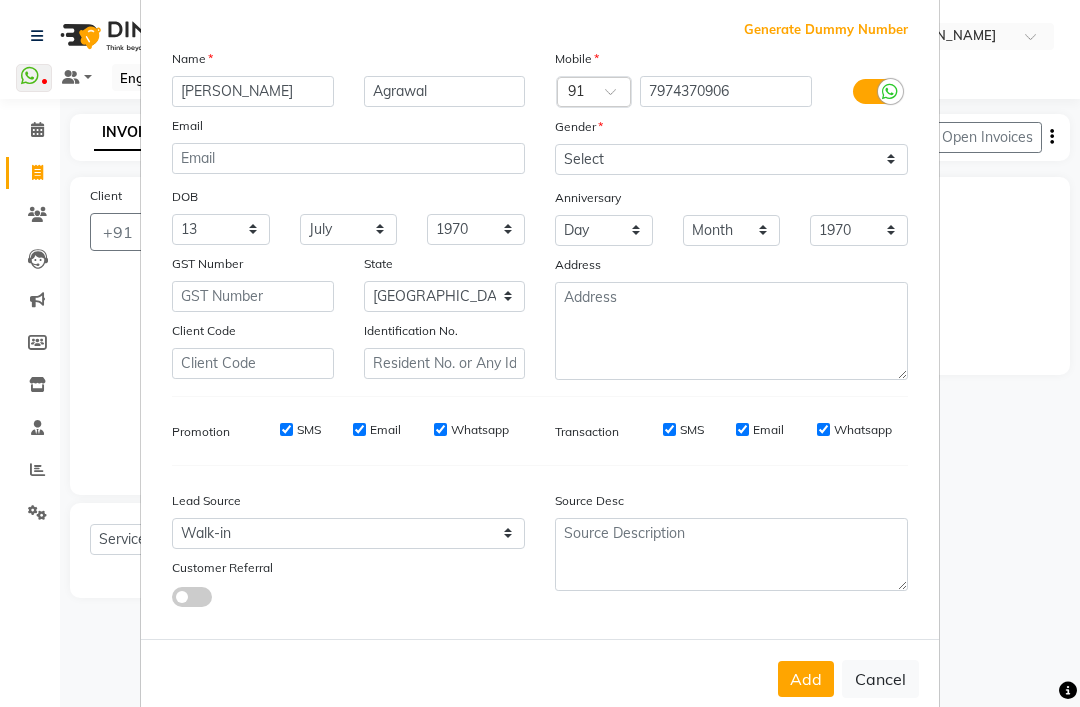 click on "Add" at bounding box center [806, 679] 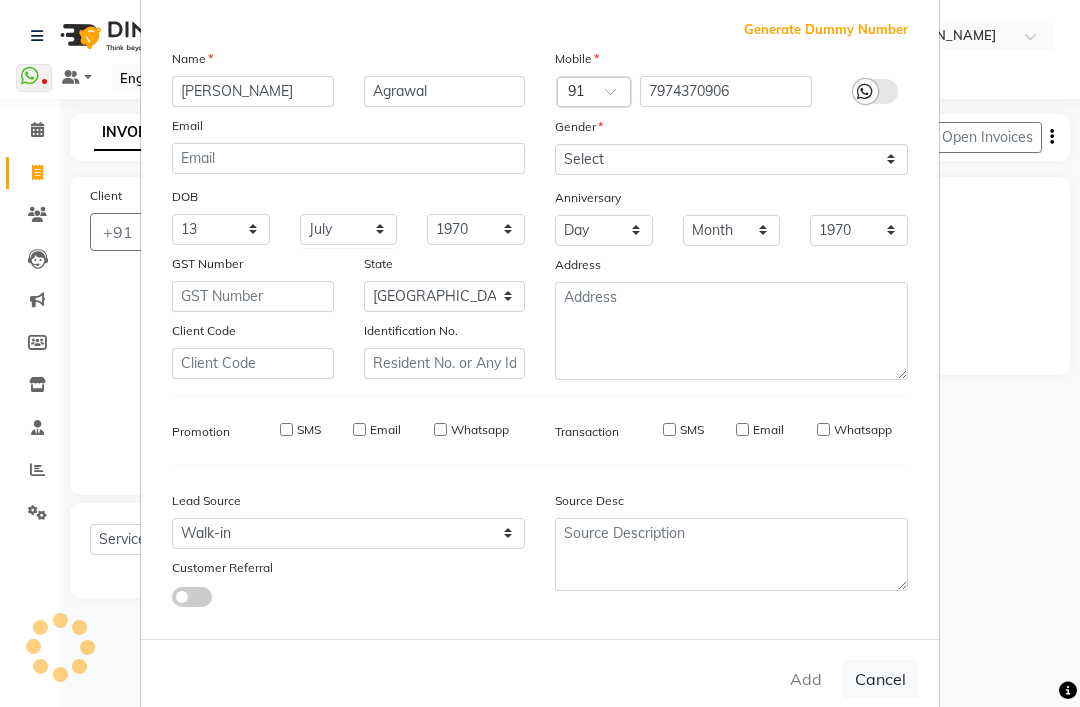 type 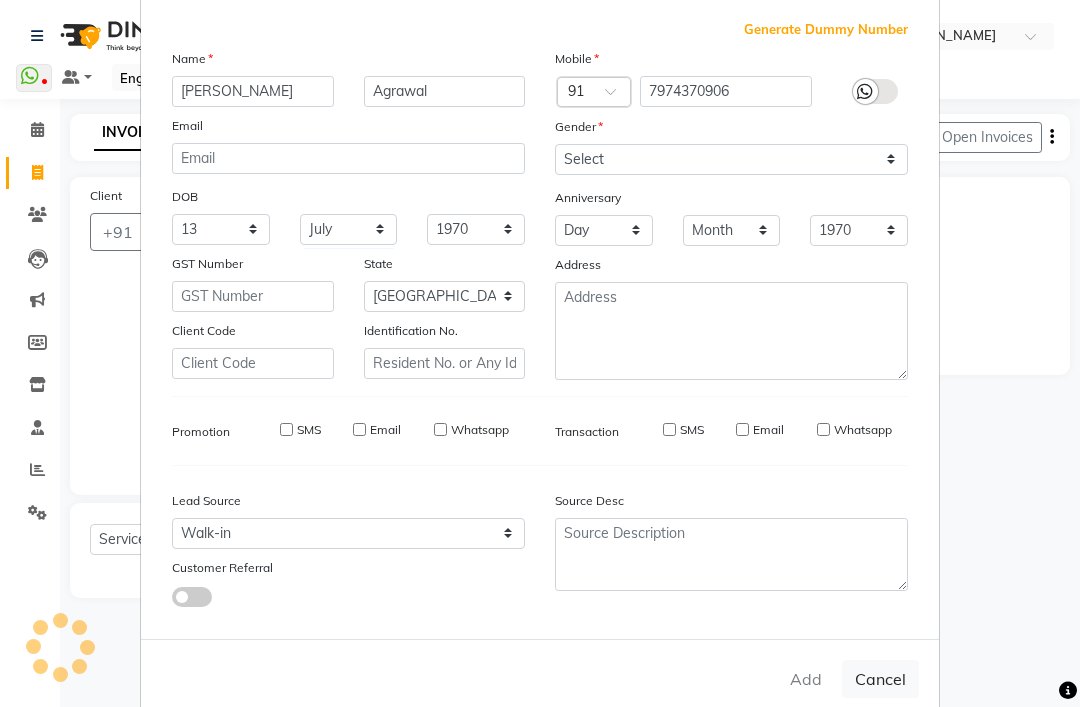 type 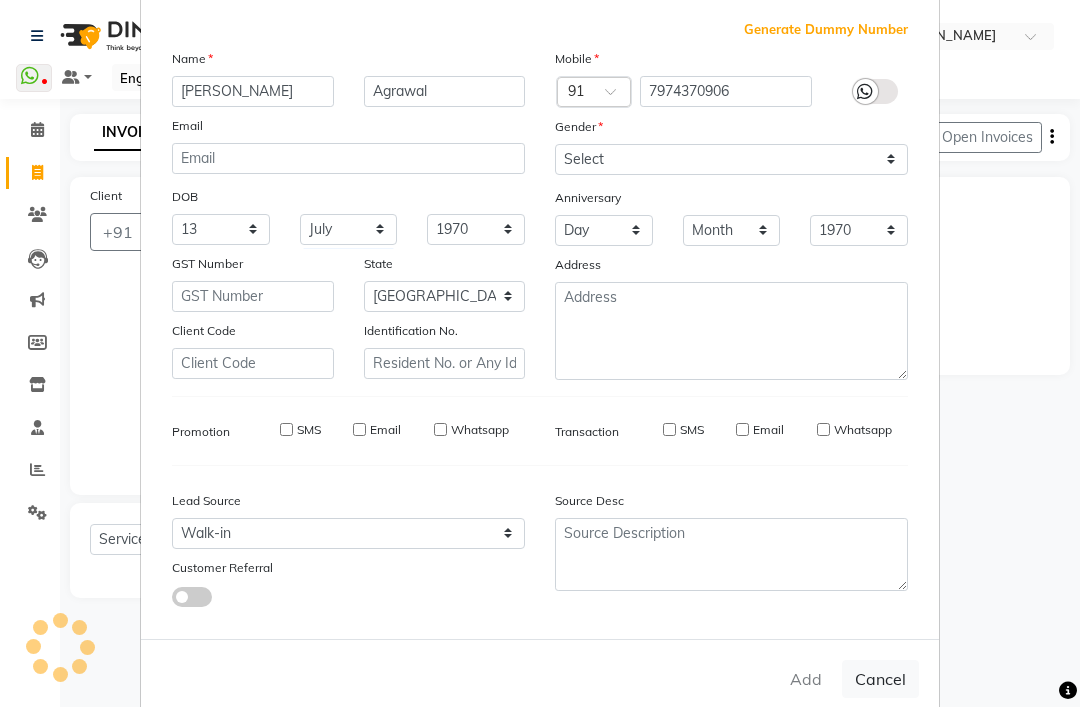 select on "null" 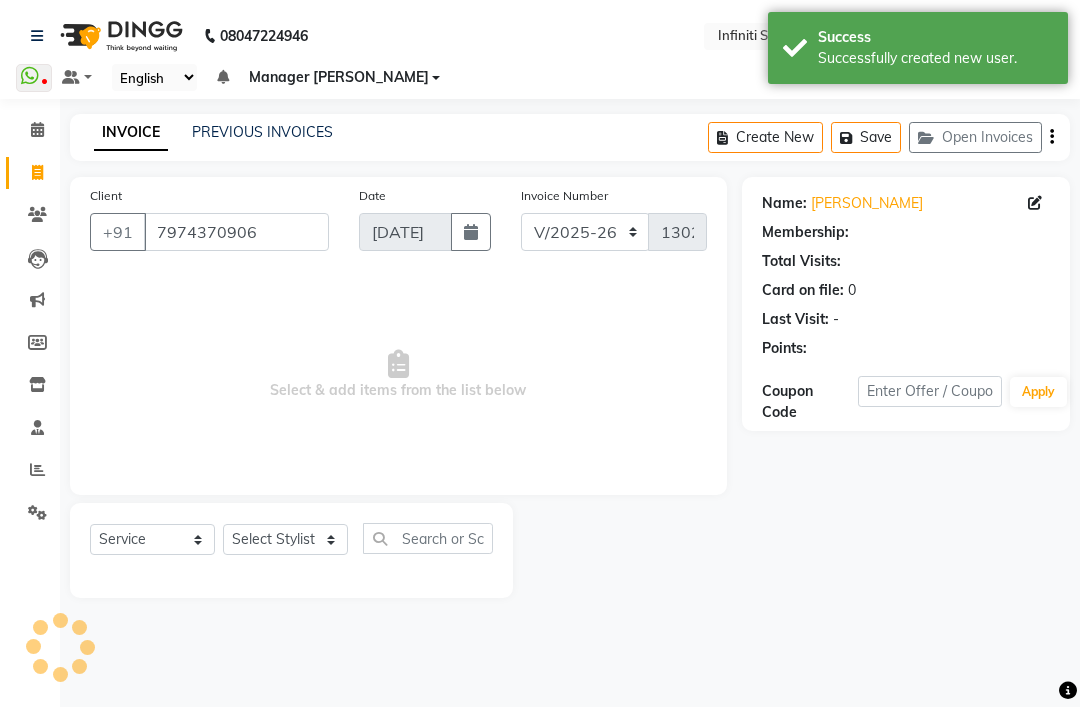 select on "1: Object" 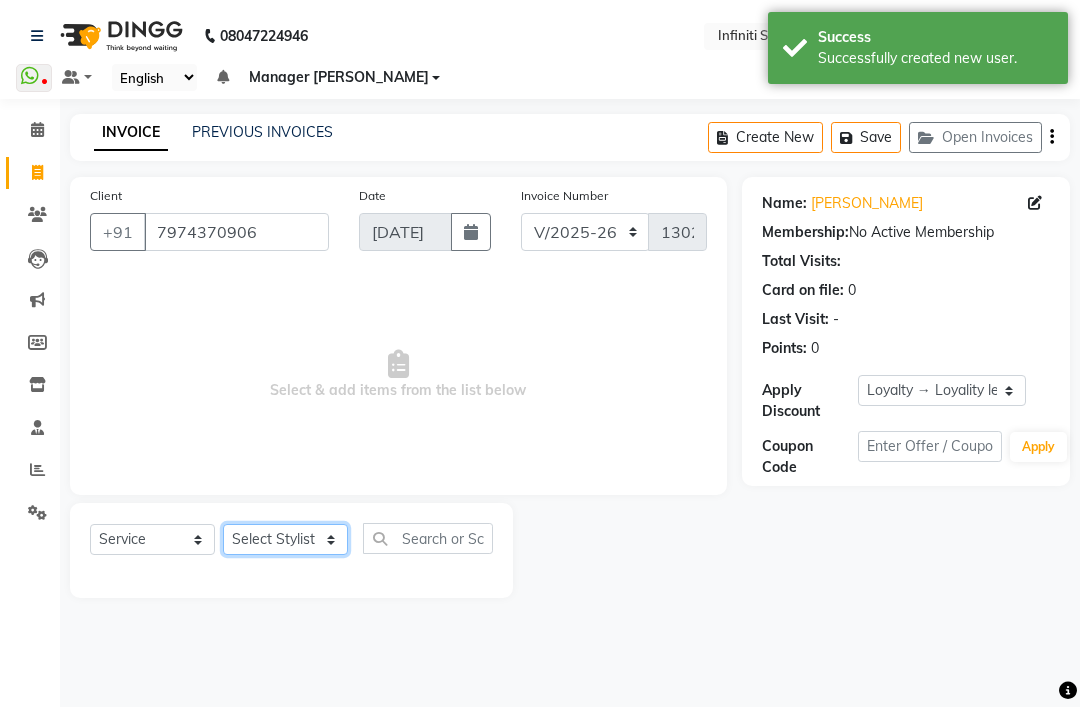 click on "Select Stylist Alka Amrita Arun DN Bharti [PERSON_NAME] Owner [PERSON_NAME] DN Ritu [PERSON_NAME] Tamanna [PERSON_NAME]" 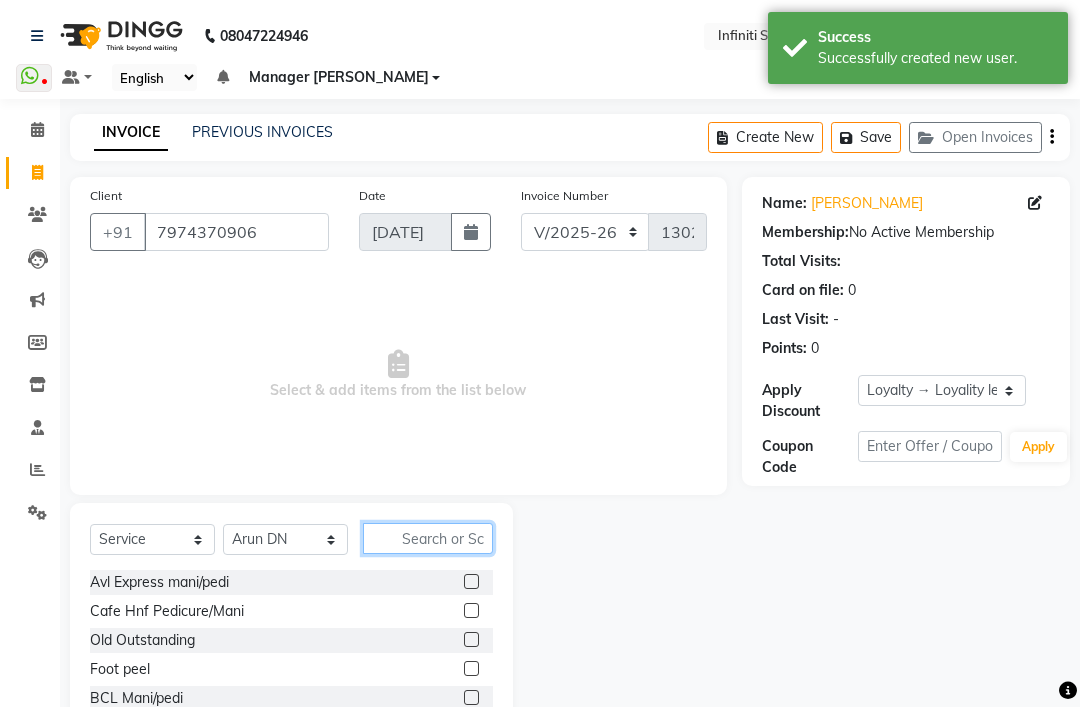 click 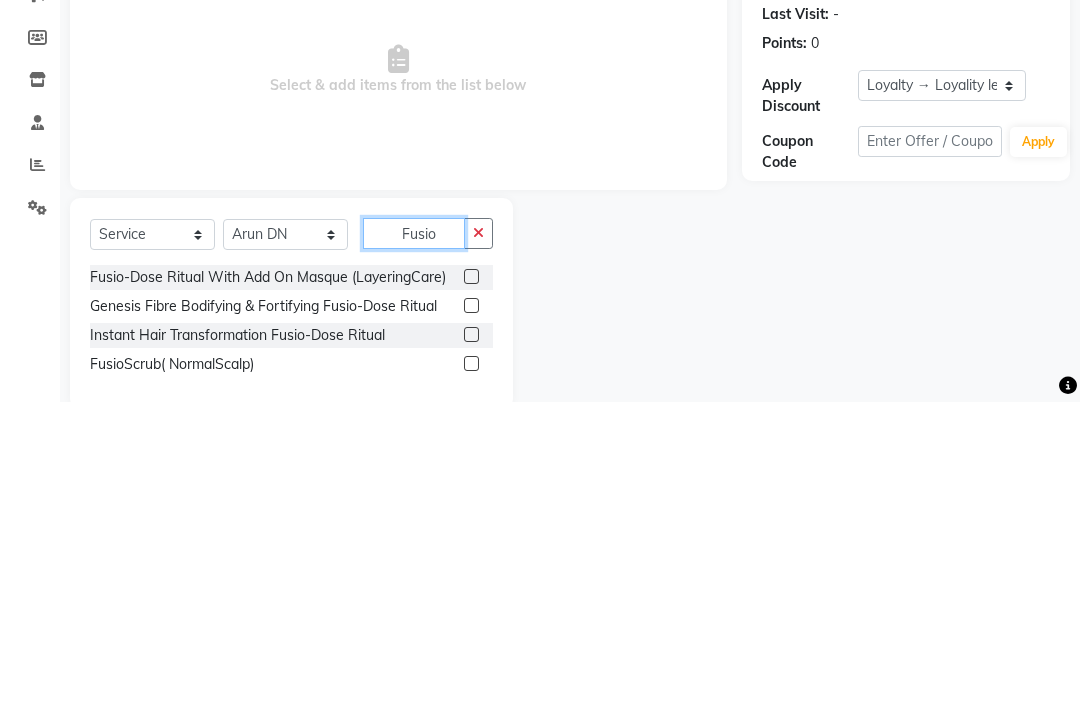 type on "Fusio" 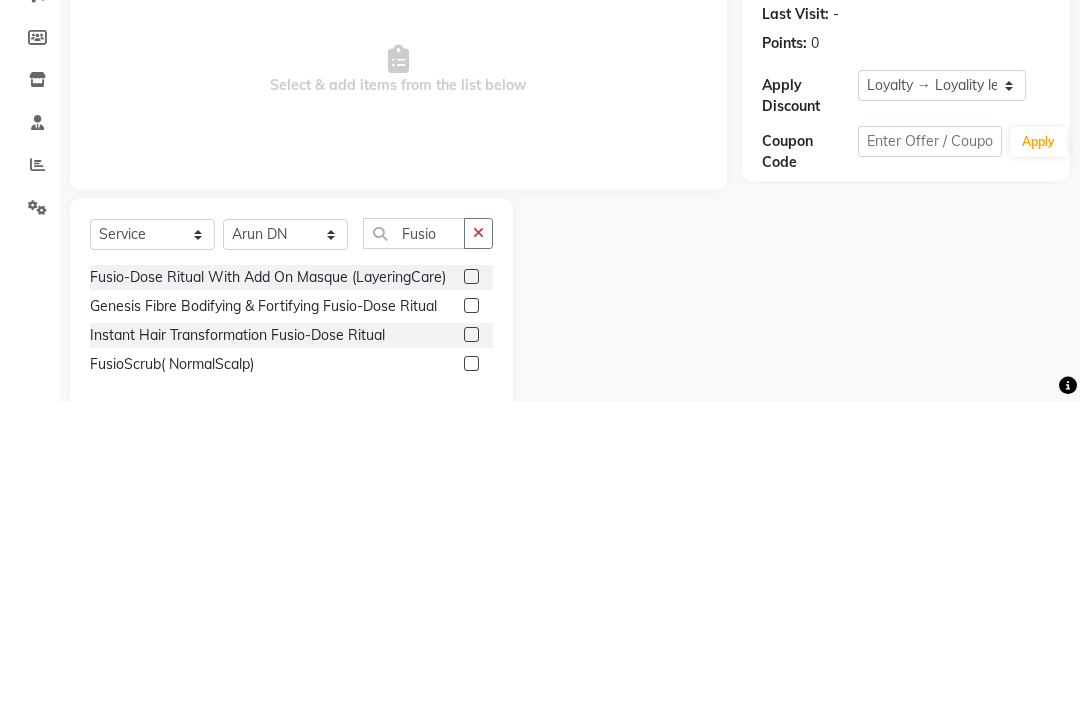 click on "Fusio-Dose Ritual With Add On Masque (LayeringCare)" 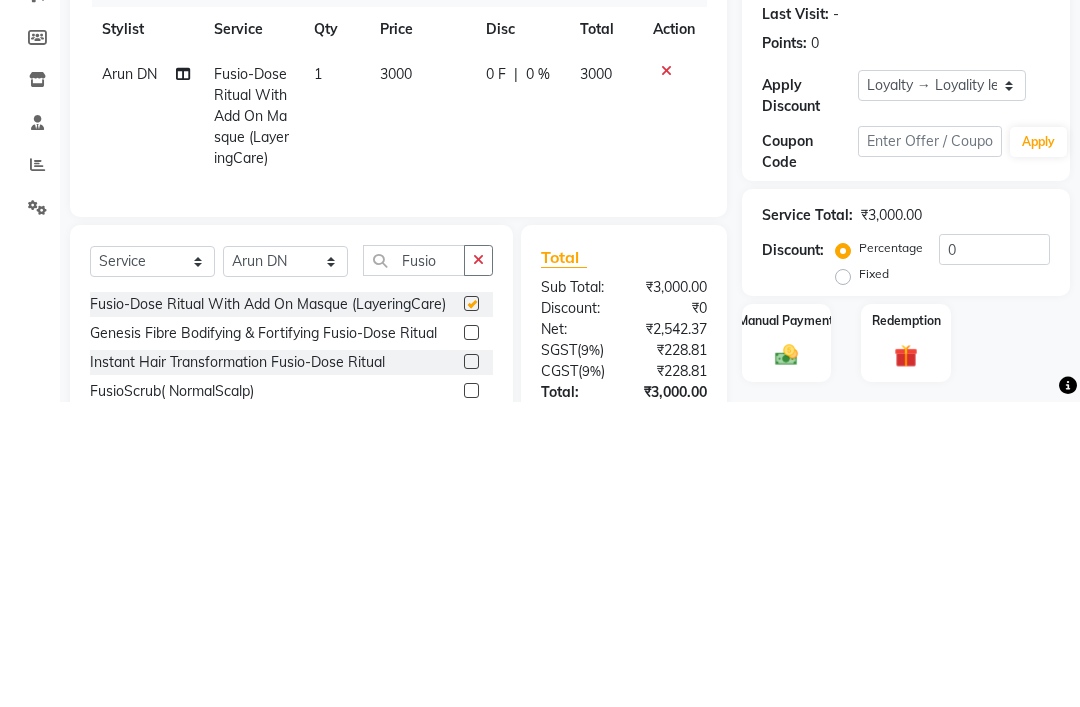scroll, scrollTop: 37, scrollLeft: 0, axis: vertical 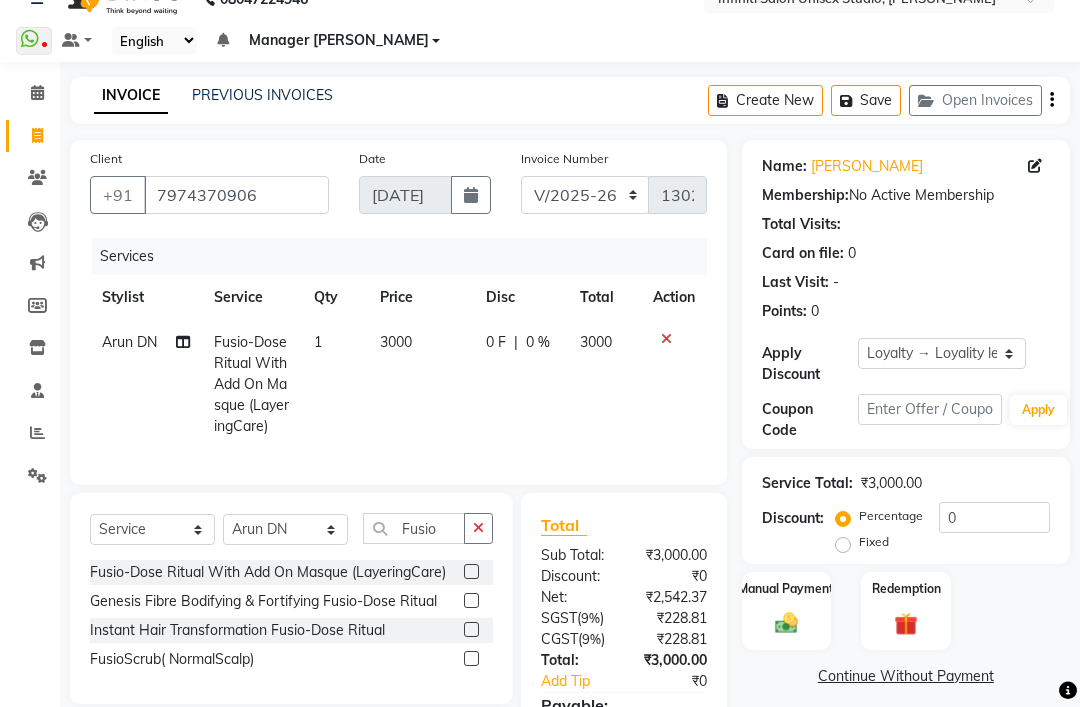 checkbox on "false" 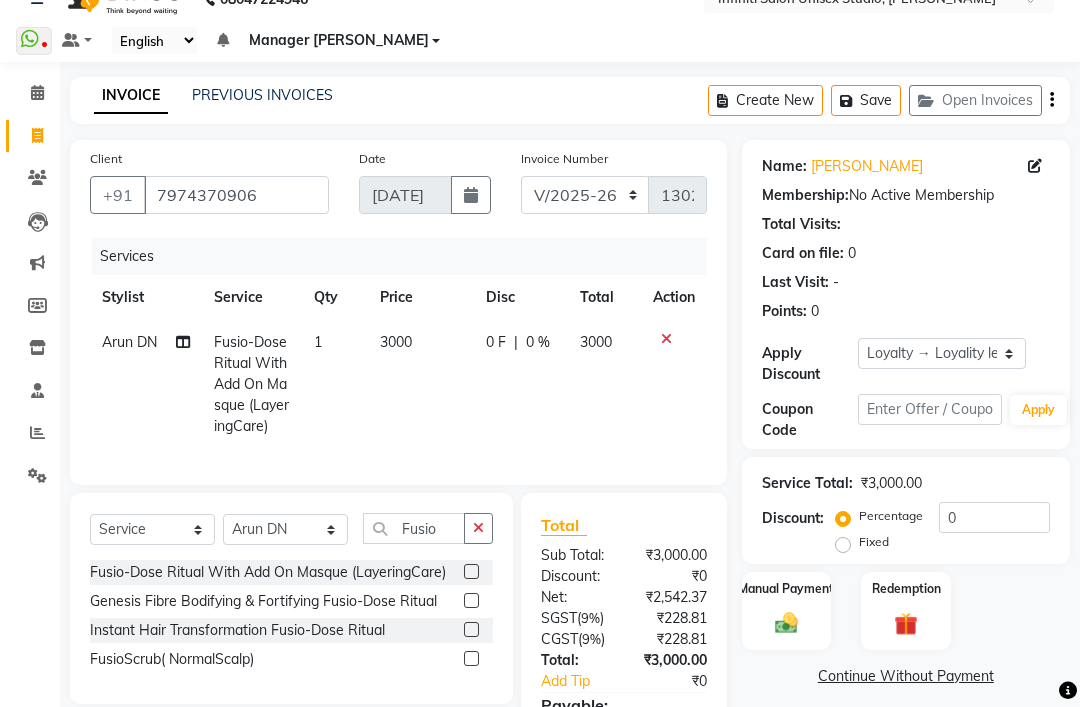 click on "3000" 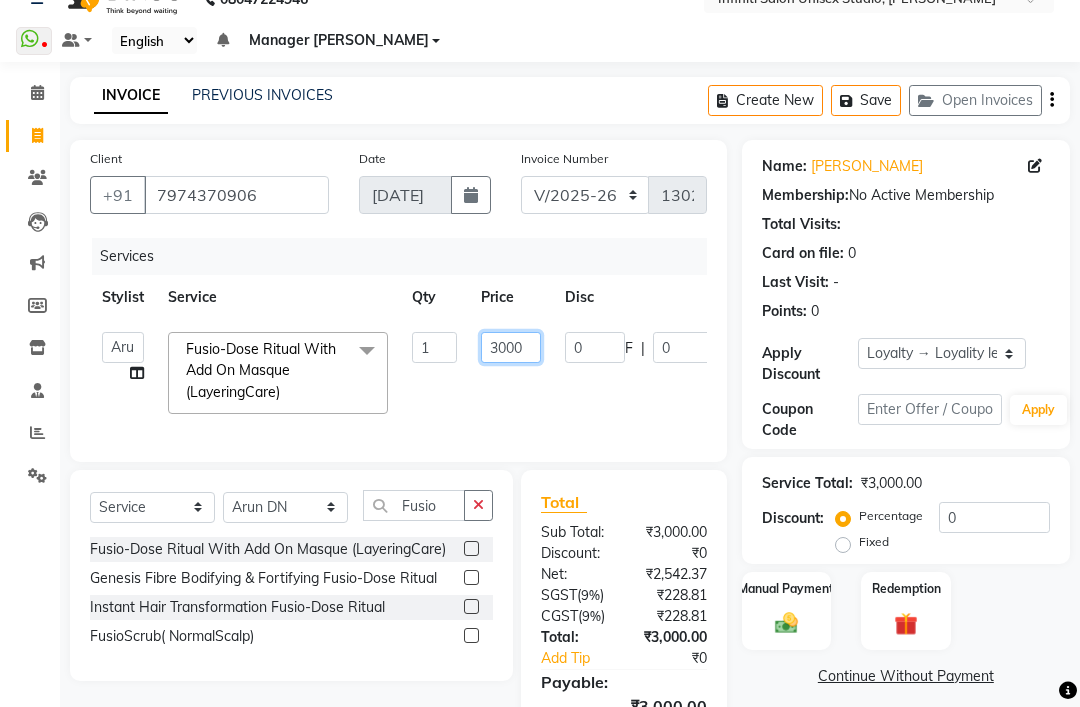 click on "3000" 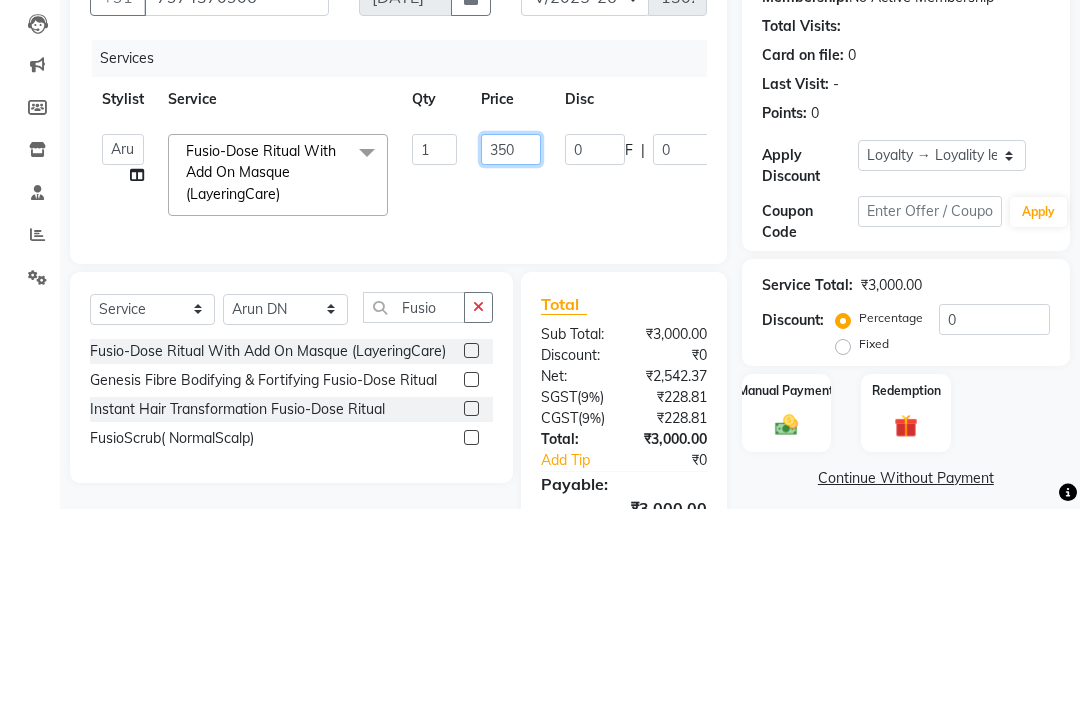 type on "3500" 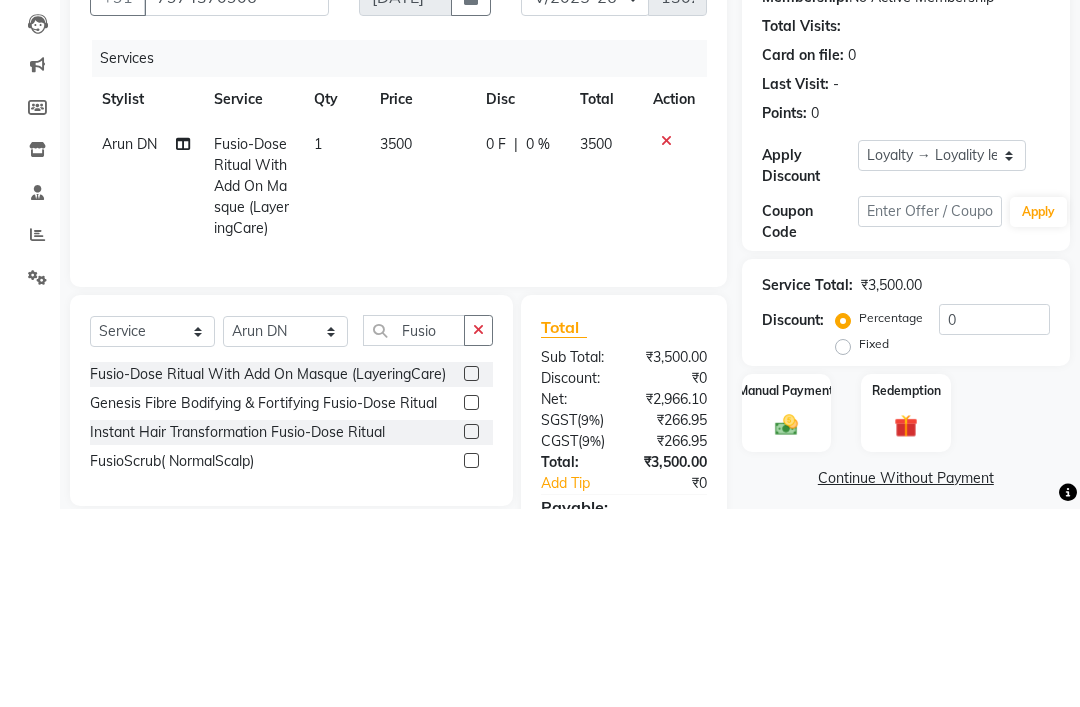scroll, scrollTop: 147, scrollLeft: 0, axis: vertical 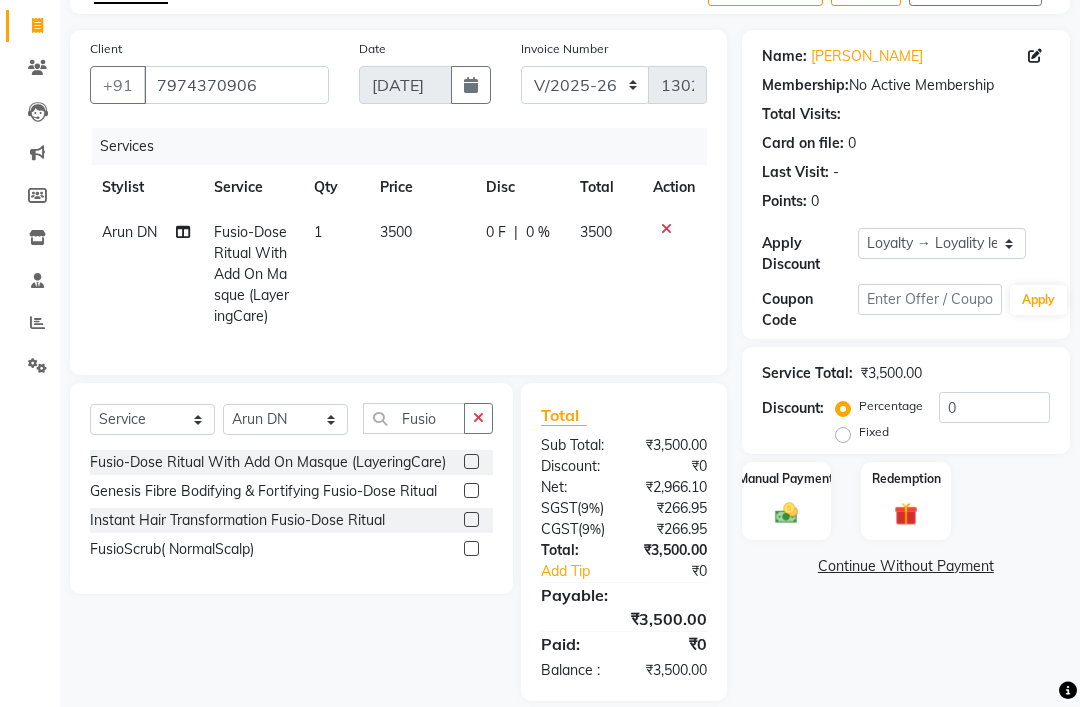 click on "0 F | 0 %" 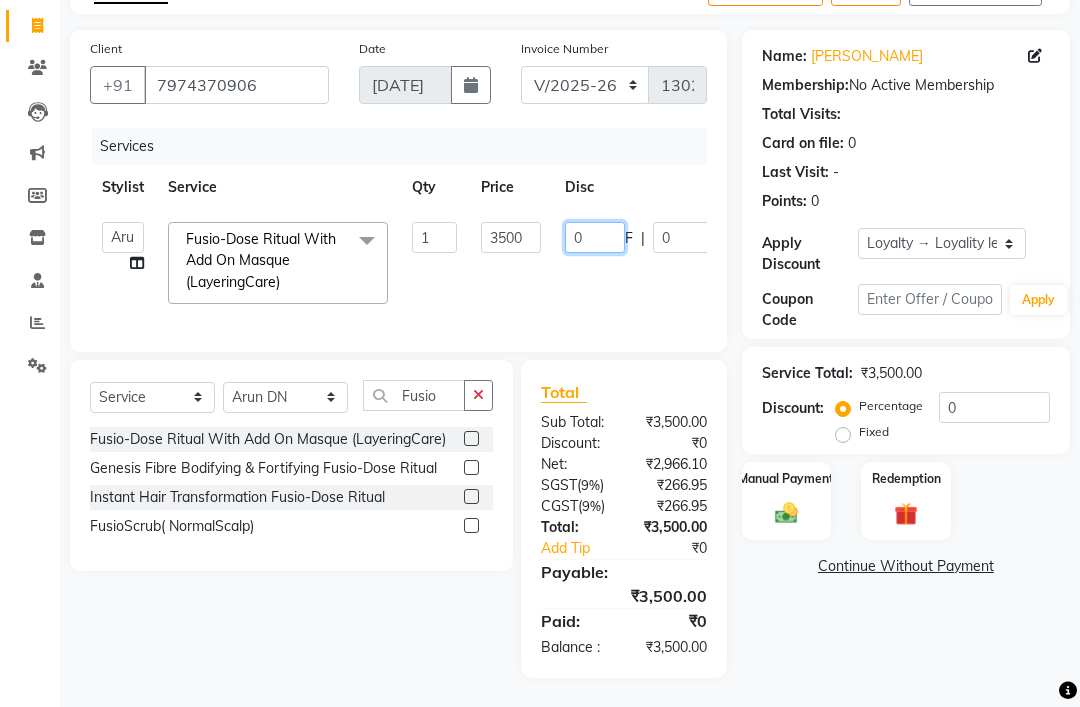 click on "0" 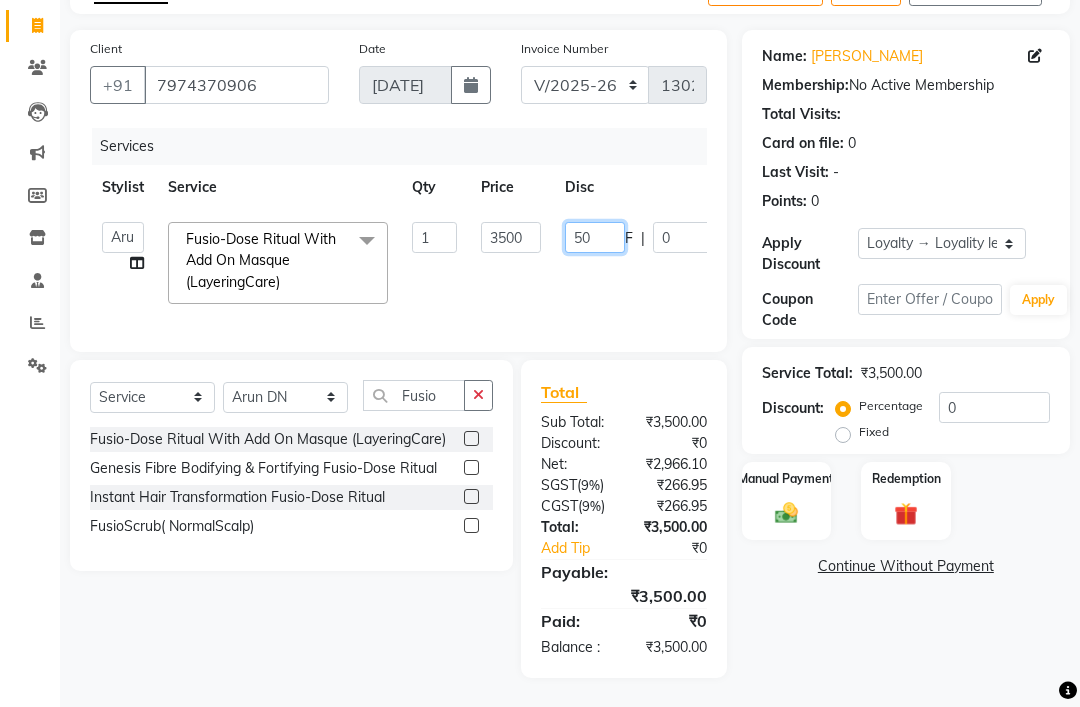 type on "5" 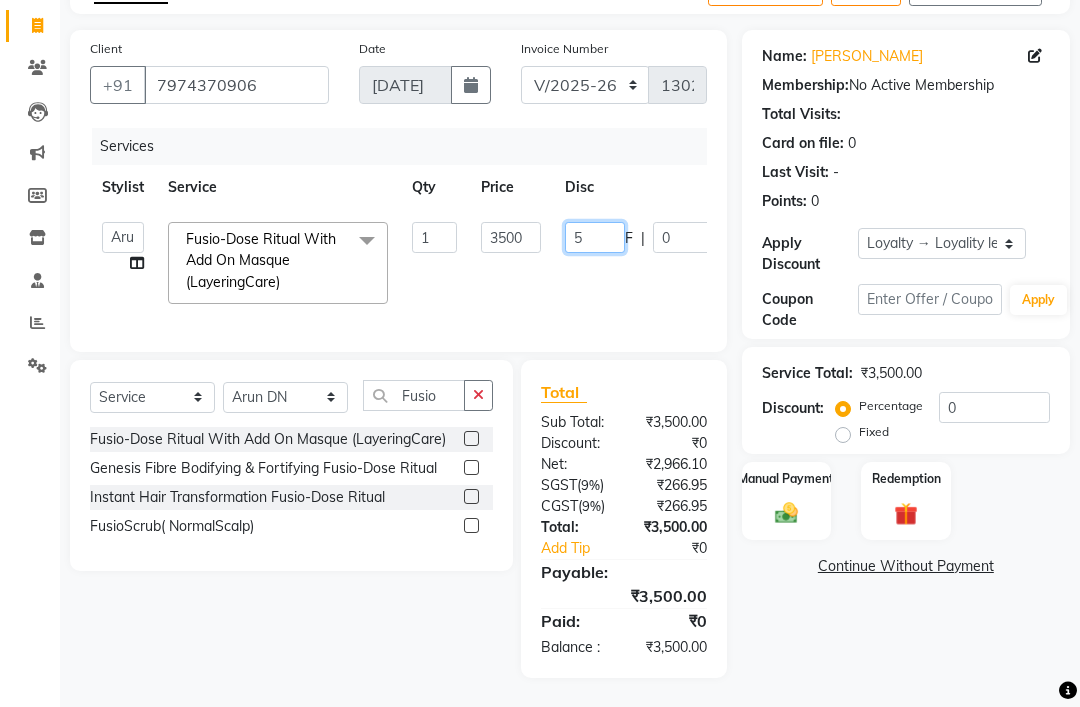 type 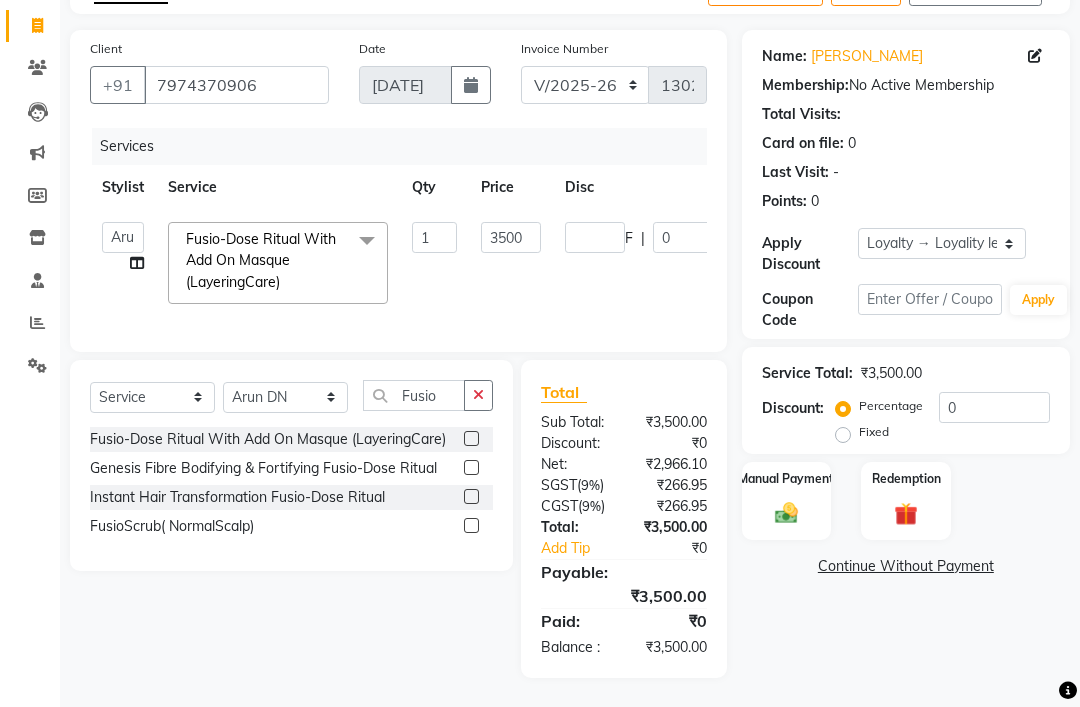 click on "Services" 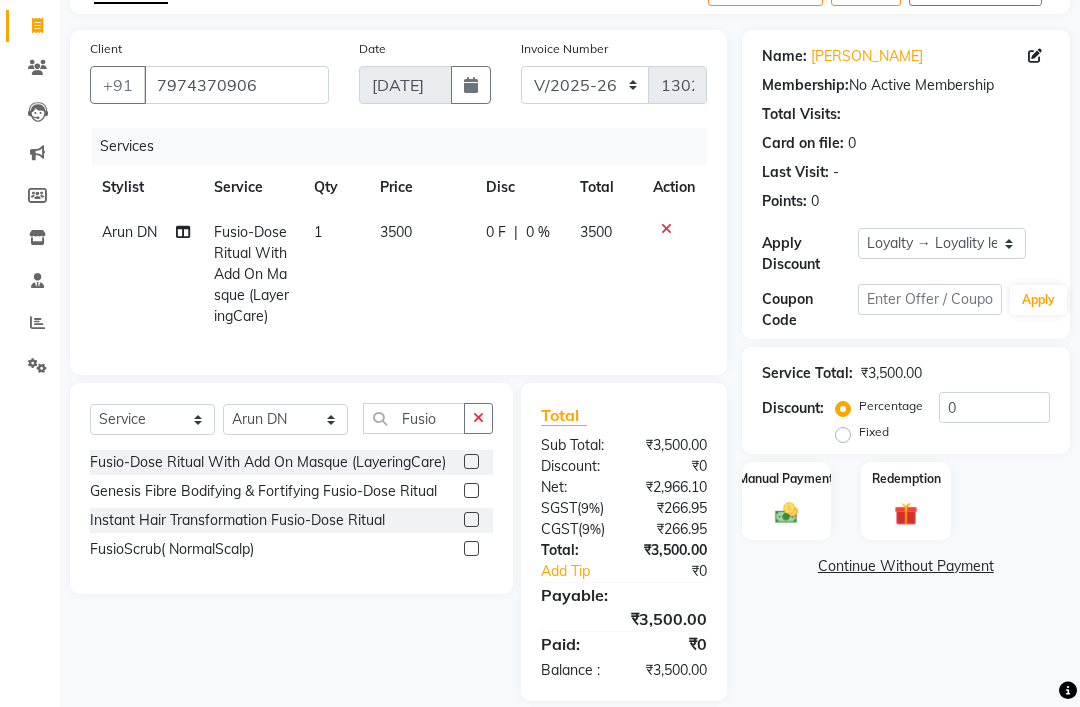 click 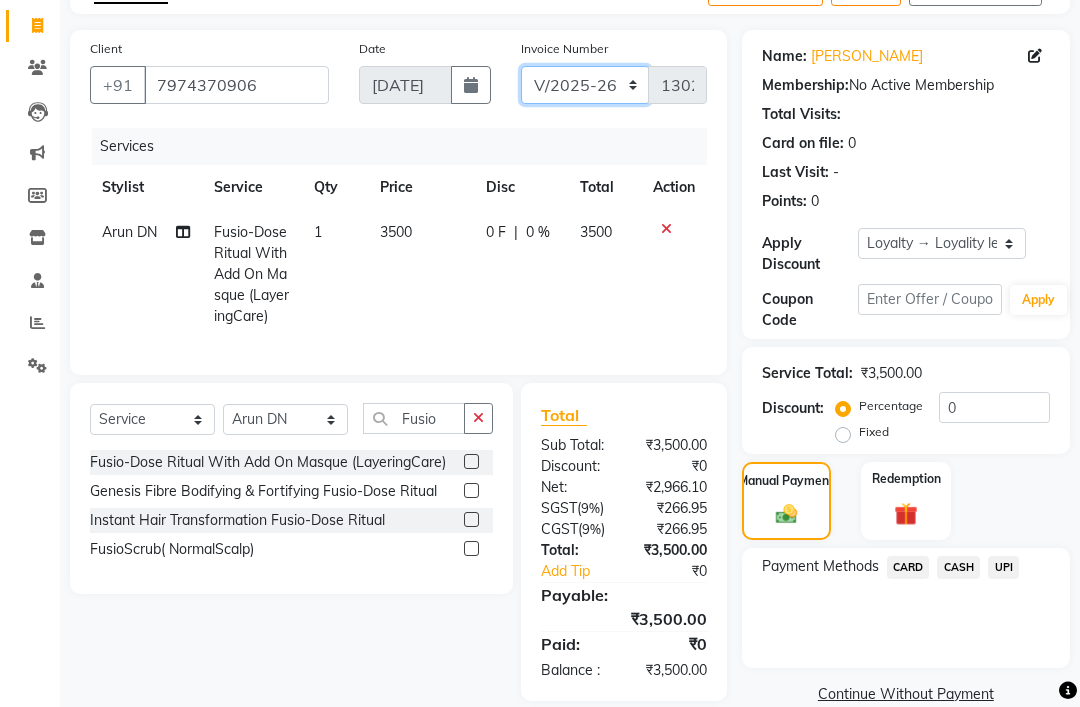 click on "CI/2025-26 V/2025-26" 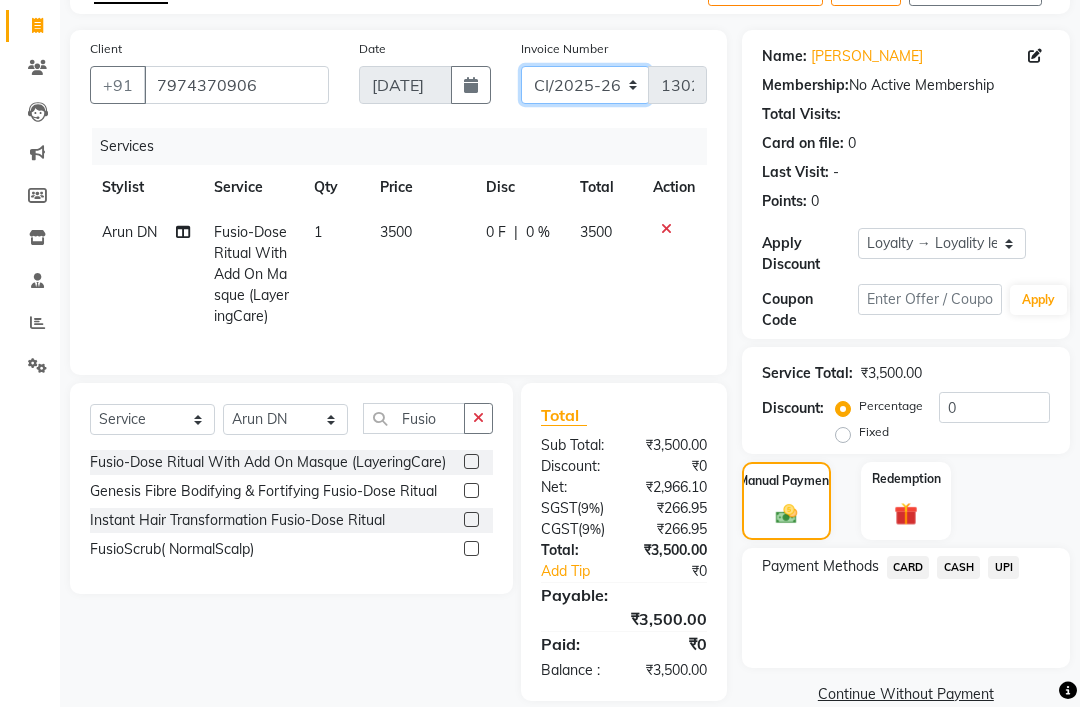 type on "0553" 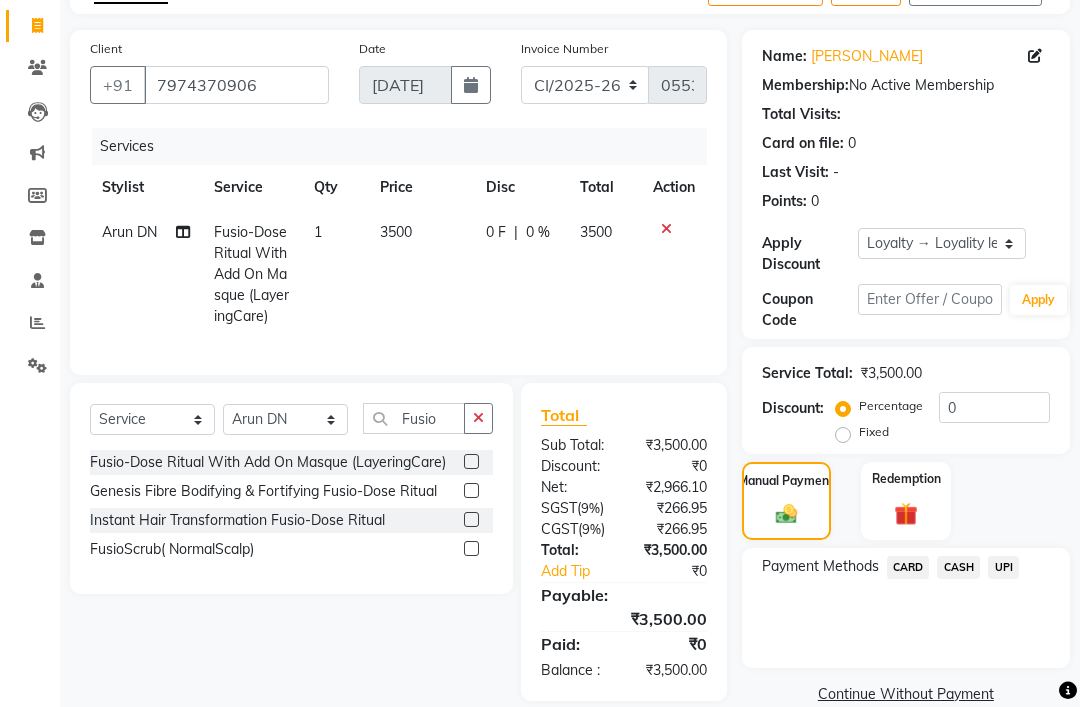 click on "CASH" 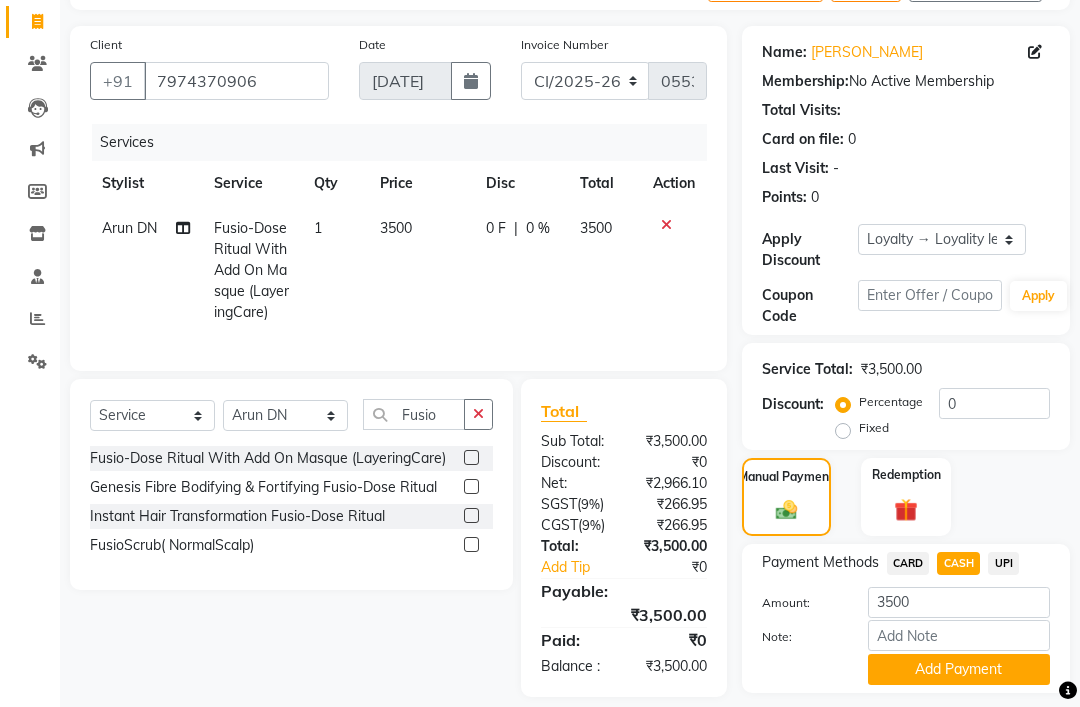 click on "Add Payment" 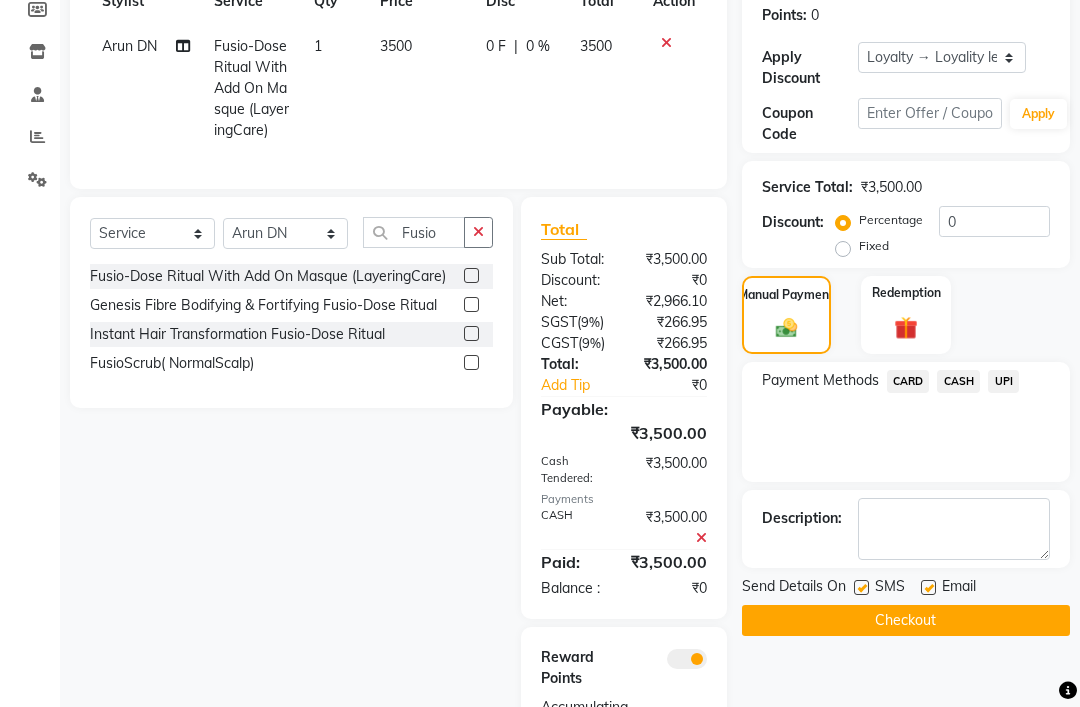 scroll, scrollTop: 370, scrollLeft: 0, axis: vertical 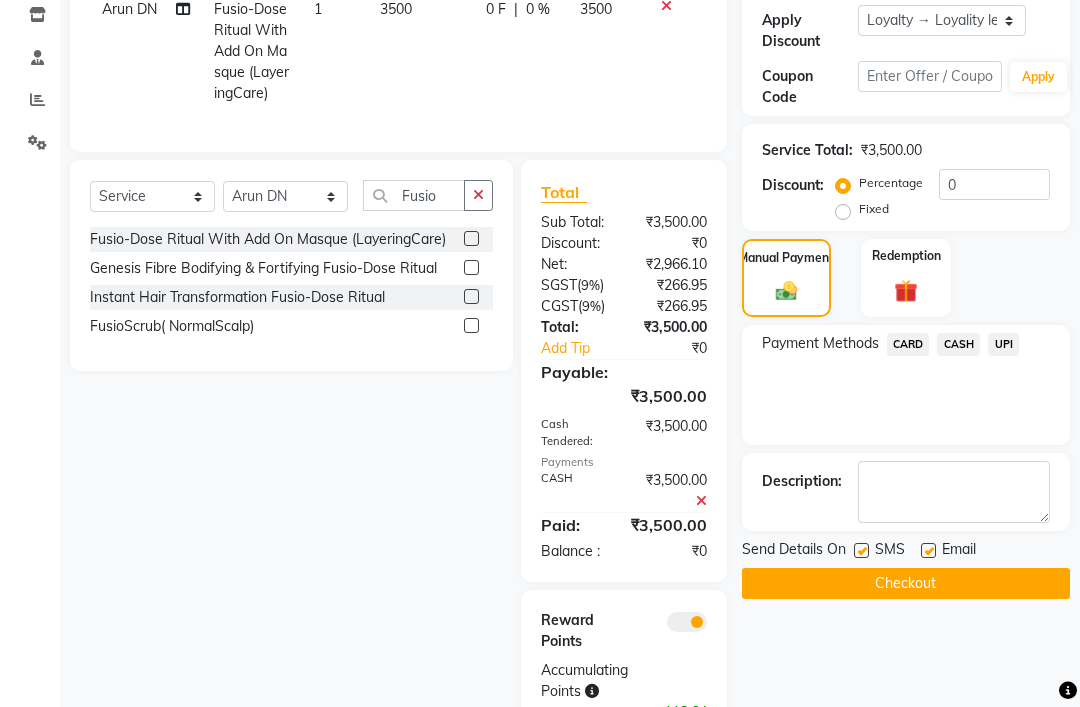 click on "Checkout" 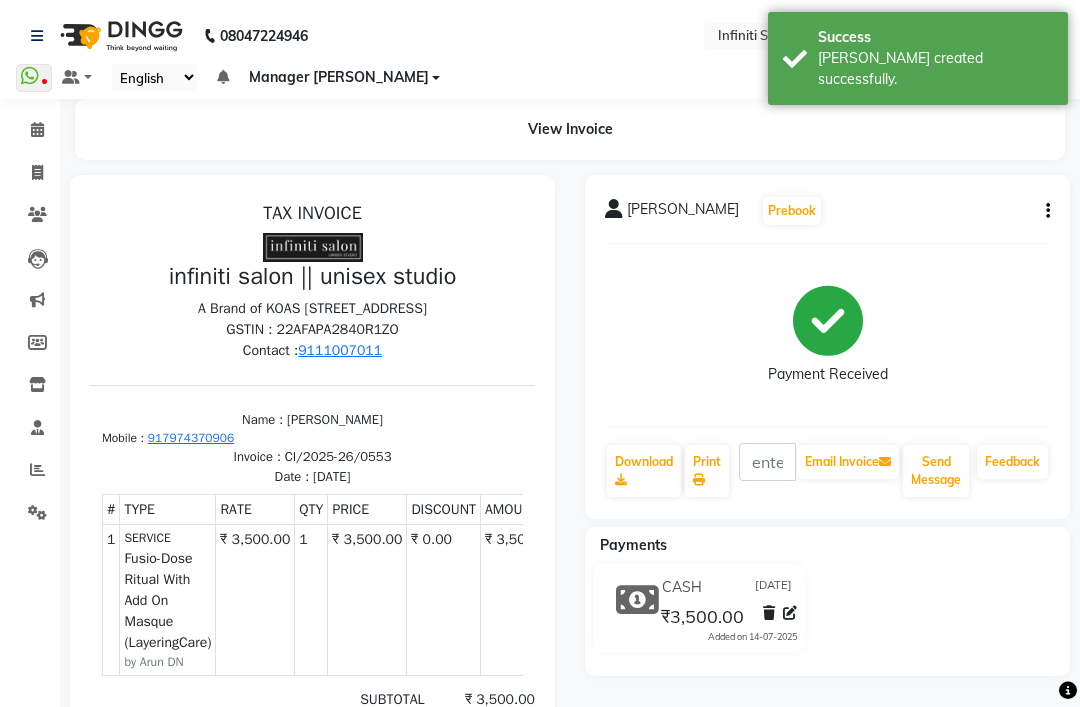 scroll, scrollTop: 0, scrollLeft: 0, axis: both 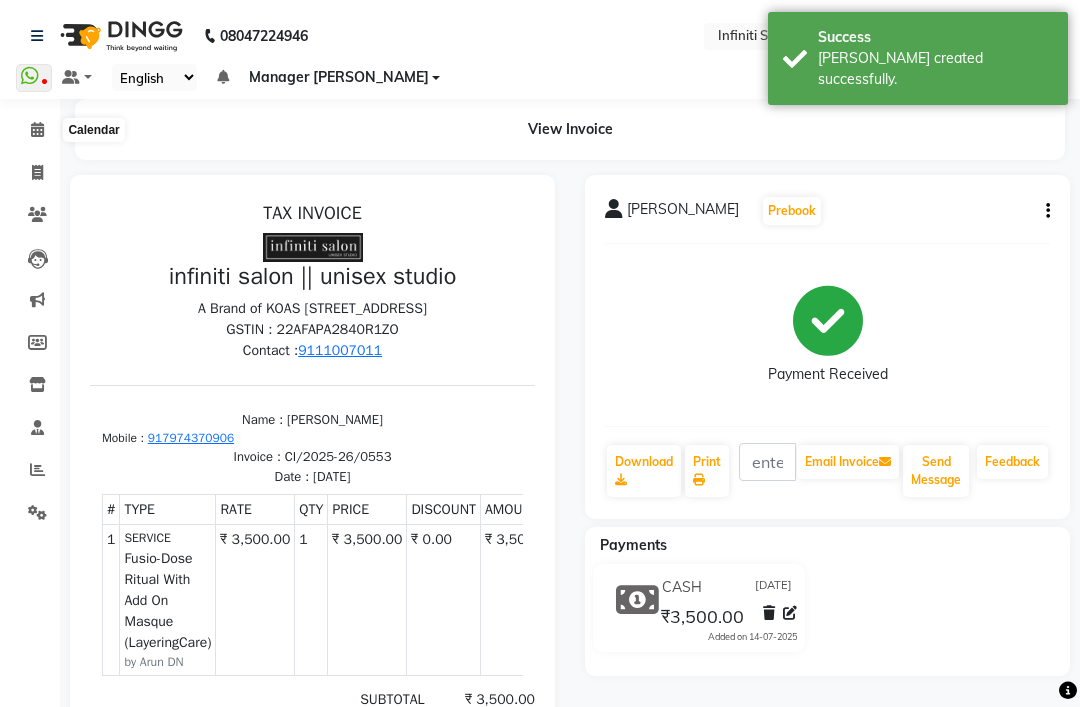 click 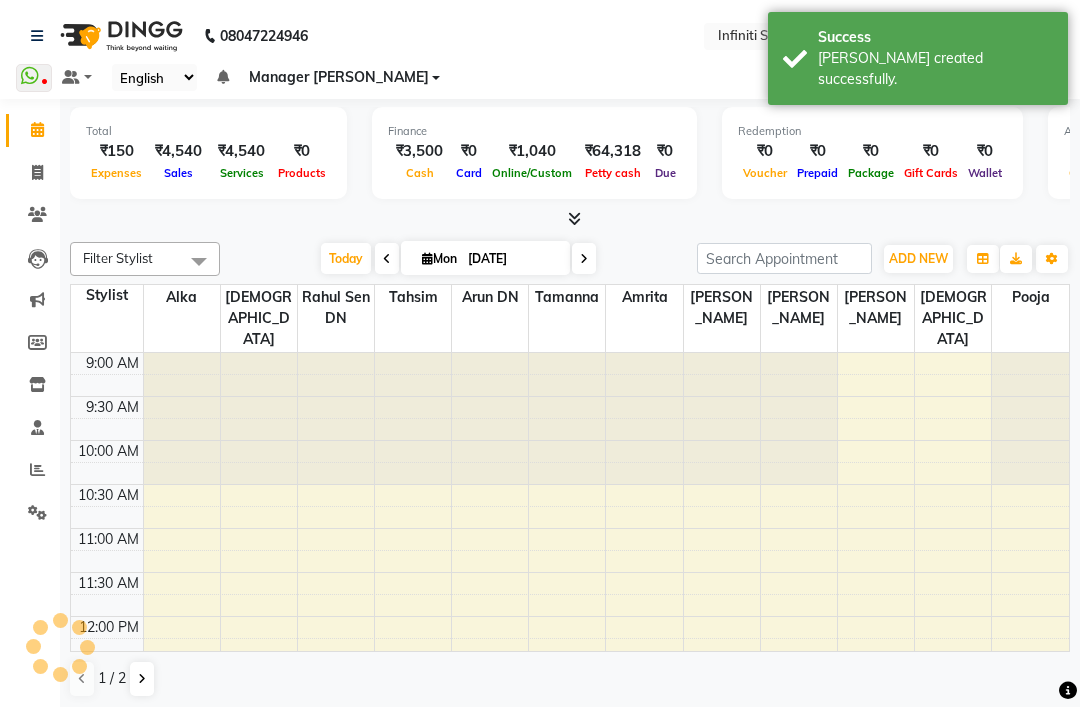 scroll, scrollTop: 529, scrollLeft: 0, axis: vertical 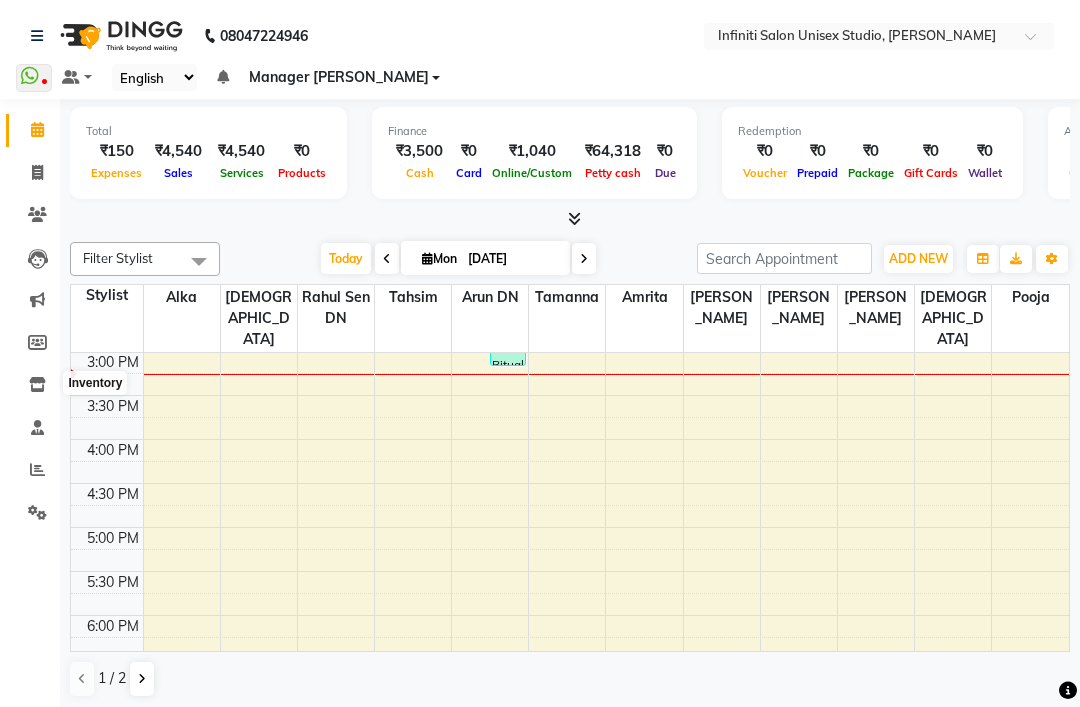 click 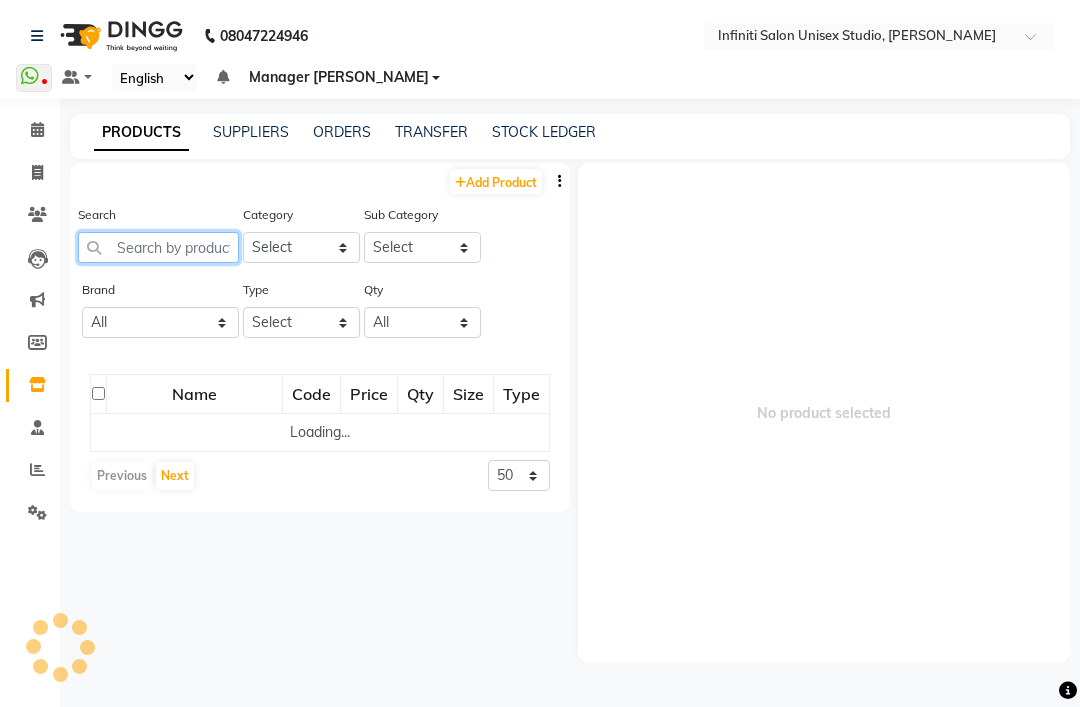click 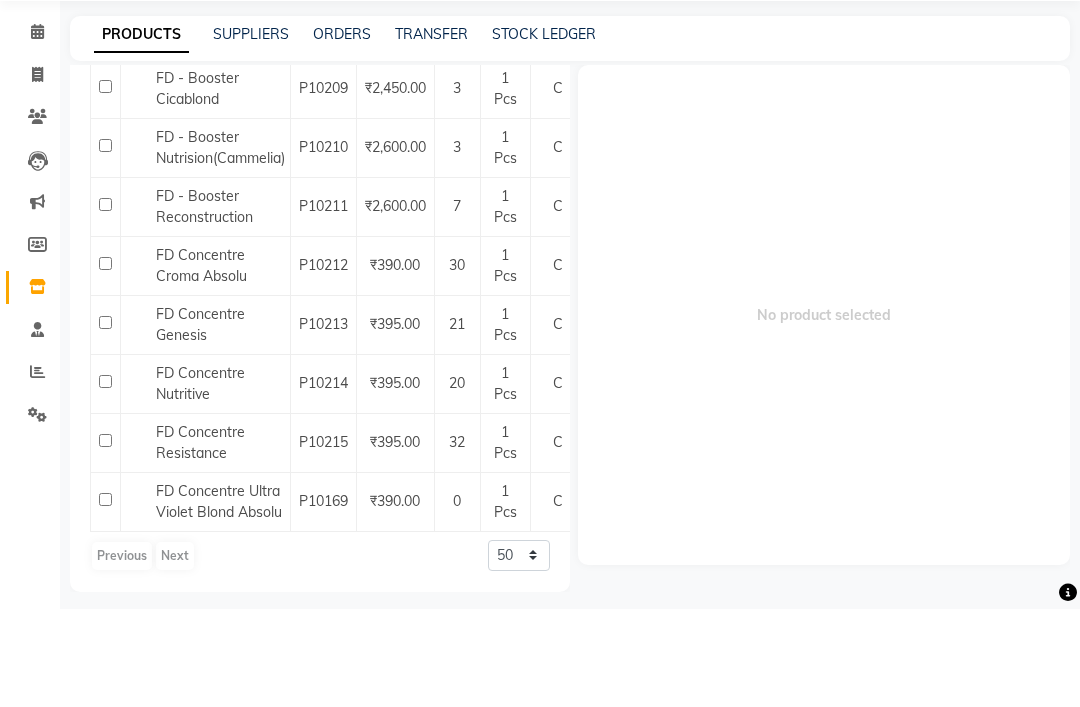 scroll, scrollTop: 433, scrollLeft: 0, axis: vertical 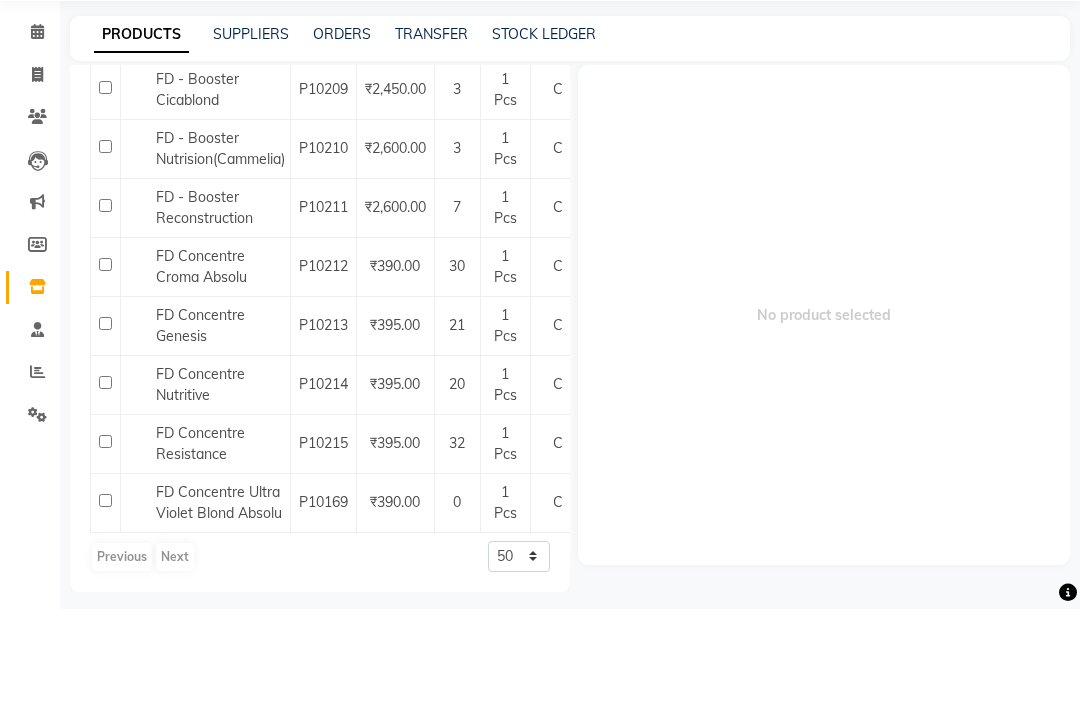 type on "Fd" 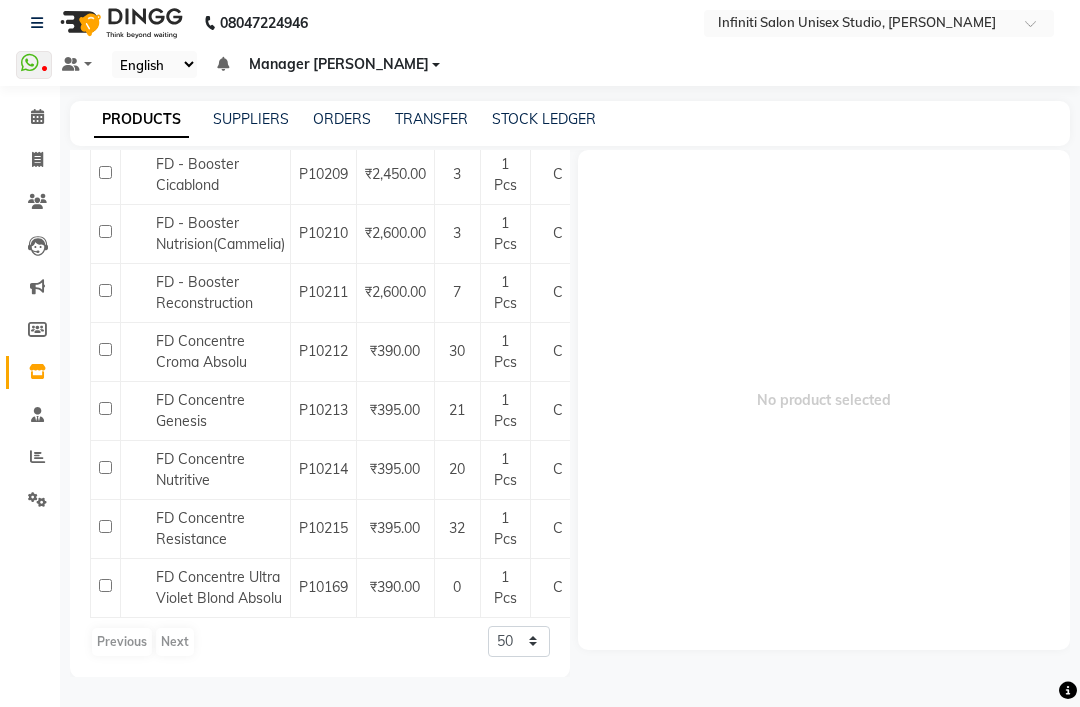 click on "FD Concentre Resistance" 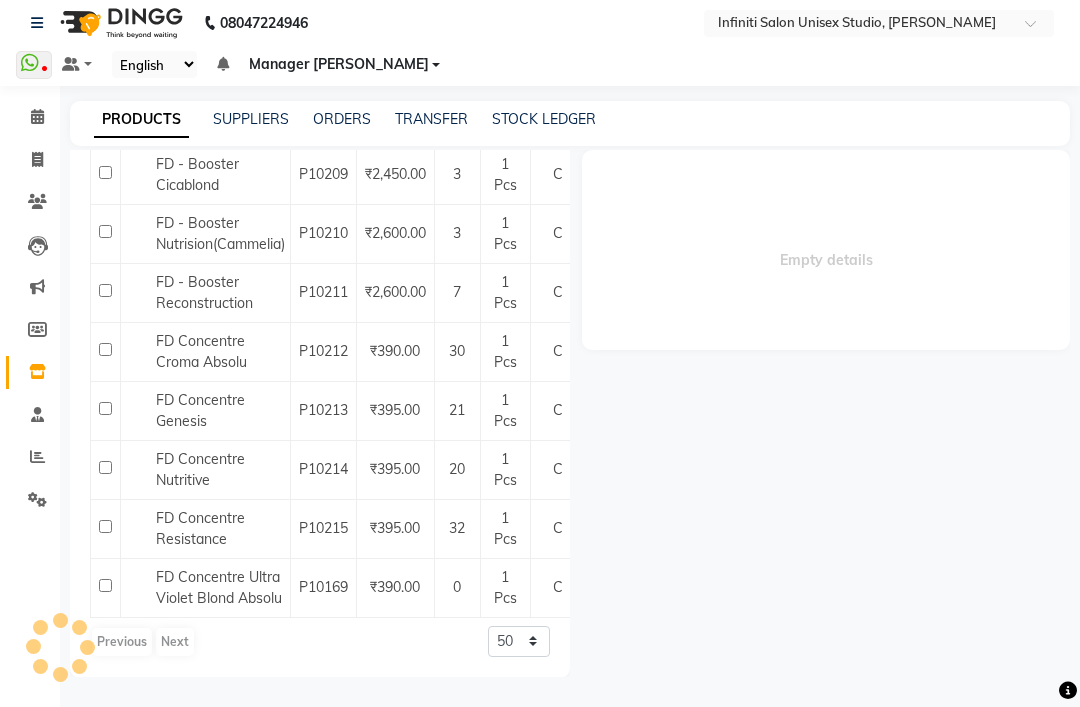 select 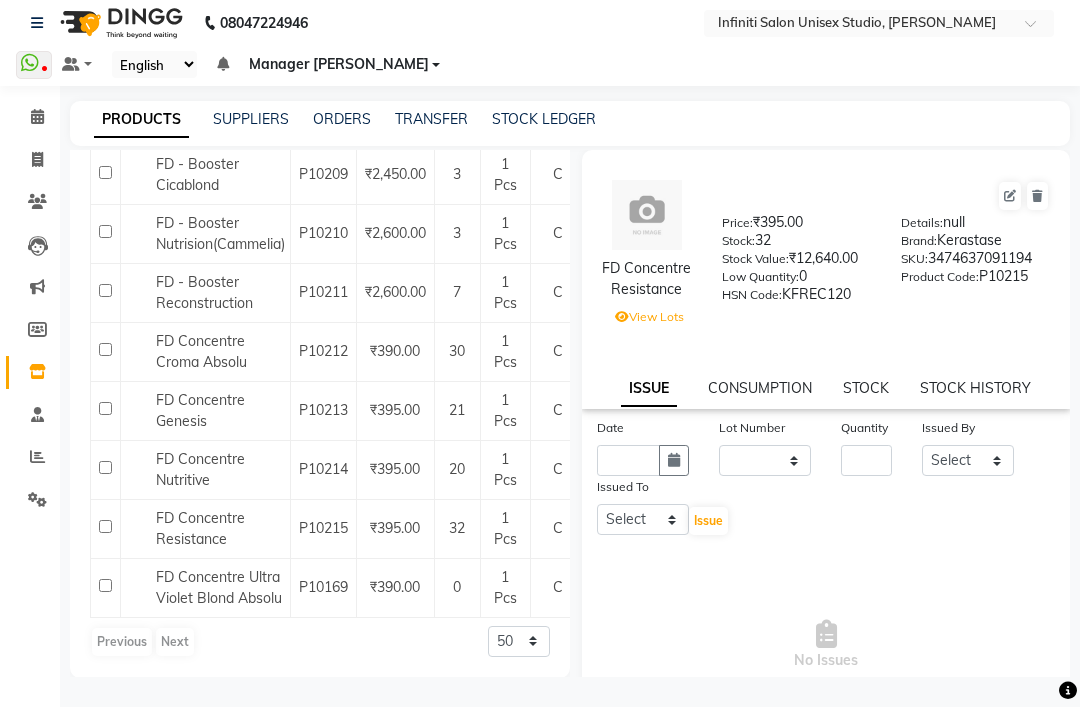 click on "STOCK" 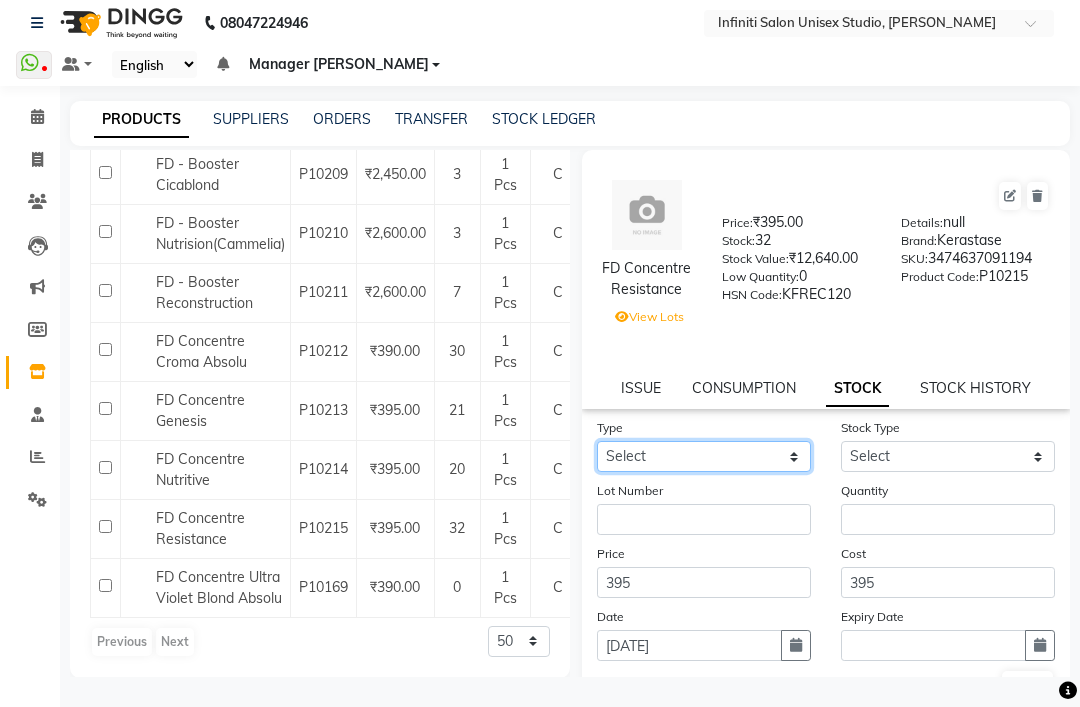 click on "Select In Out" 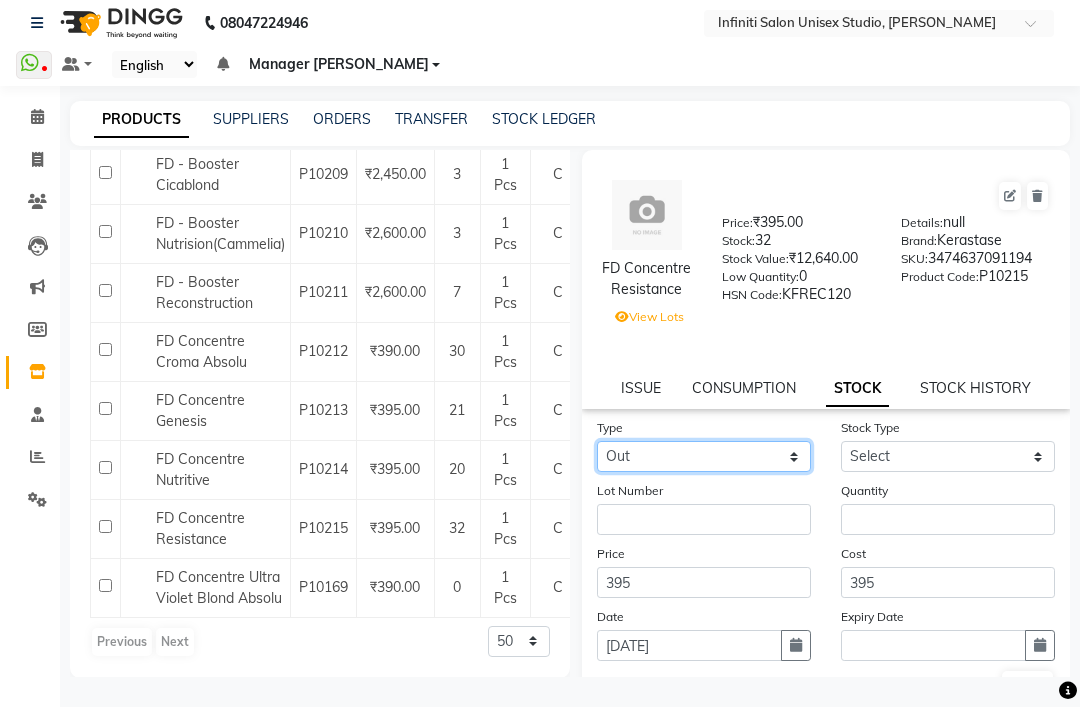 select 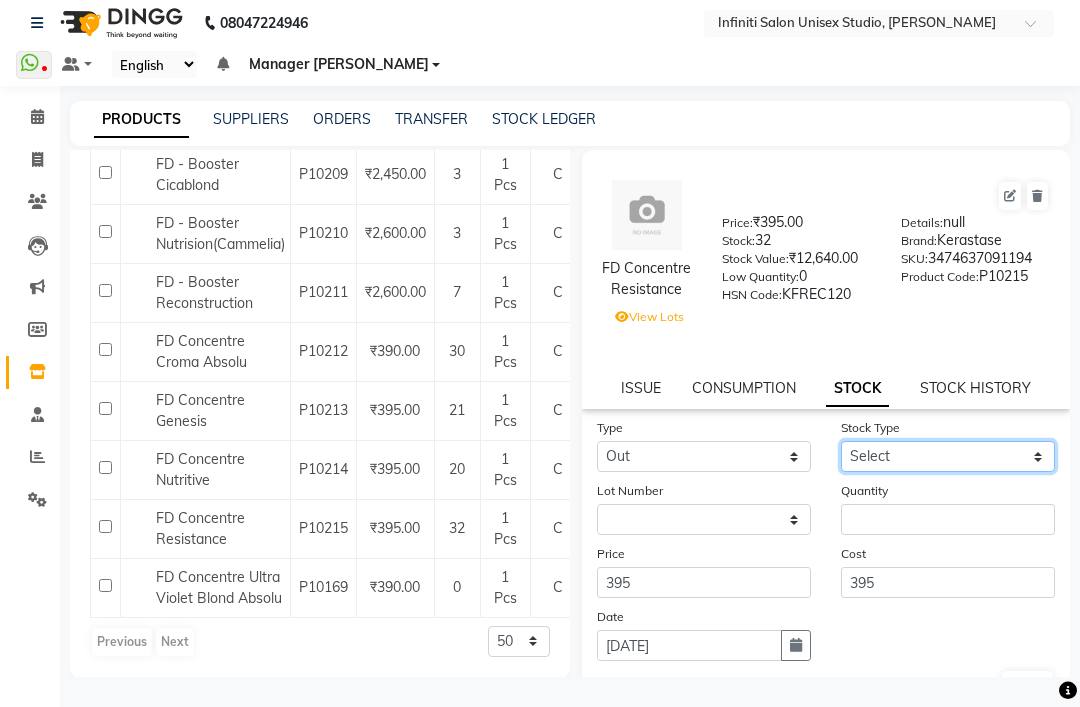 click on "Select Internal Use Damaged Expired Adjustment Return Other" 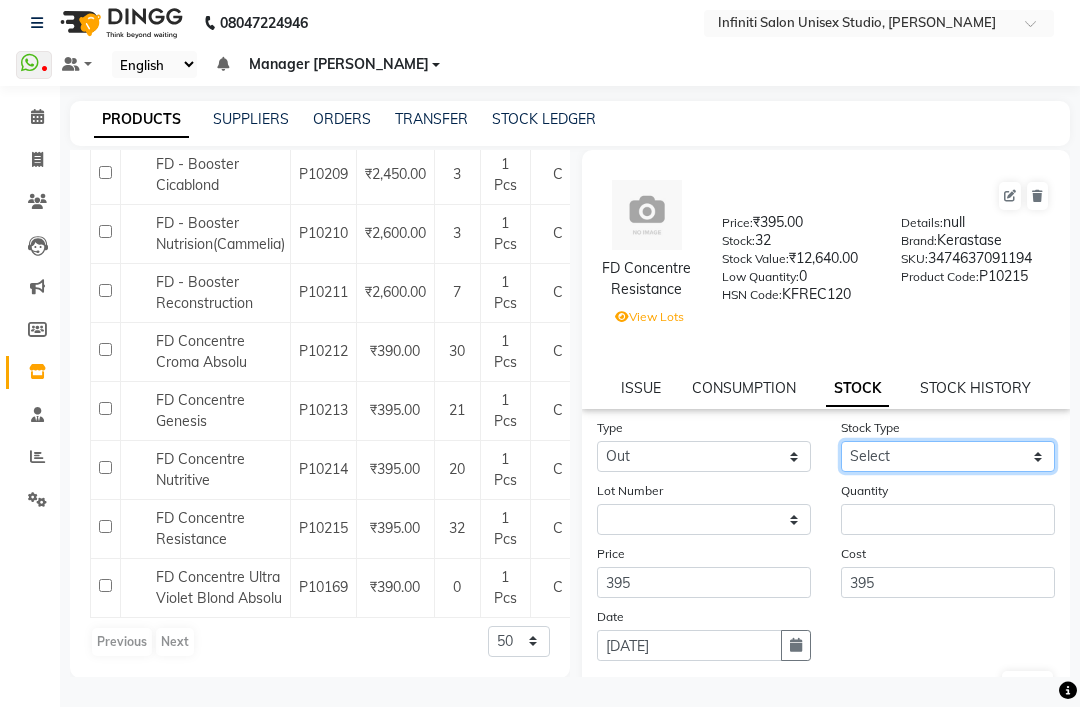 select on "internal use" 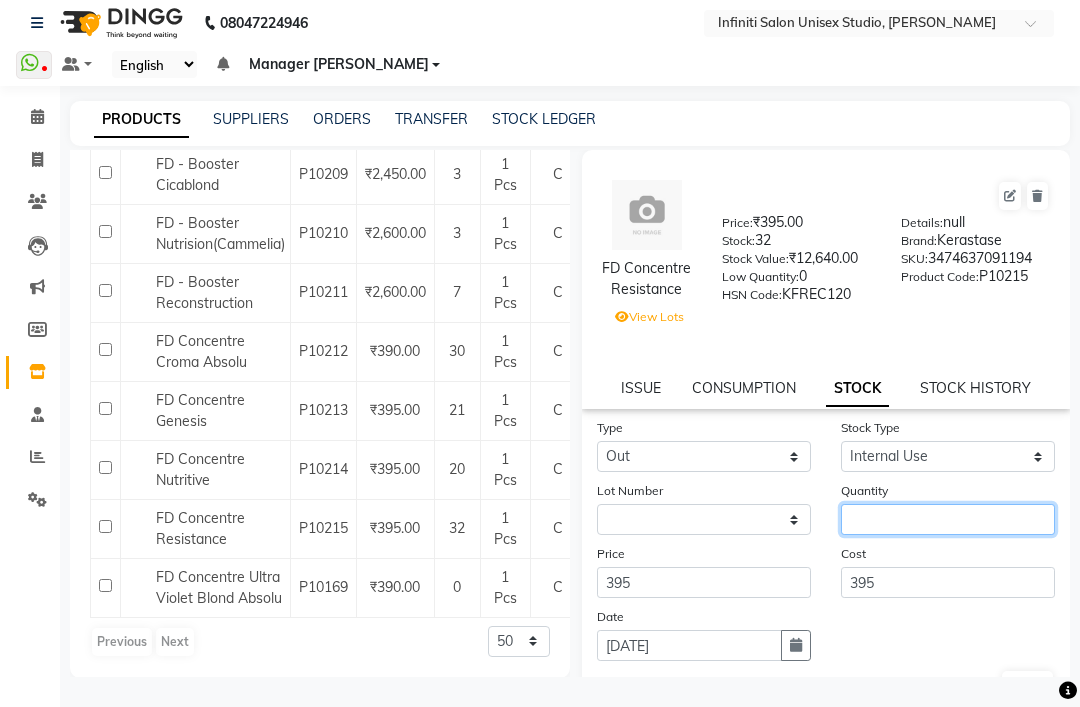 click 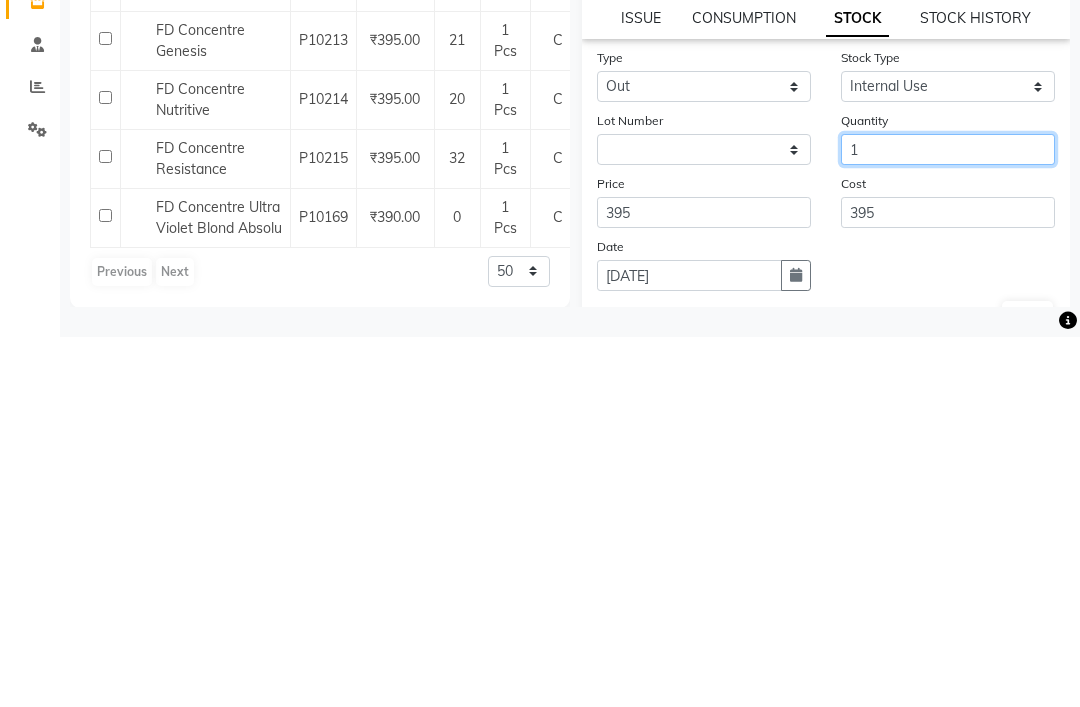 type on "1" 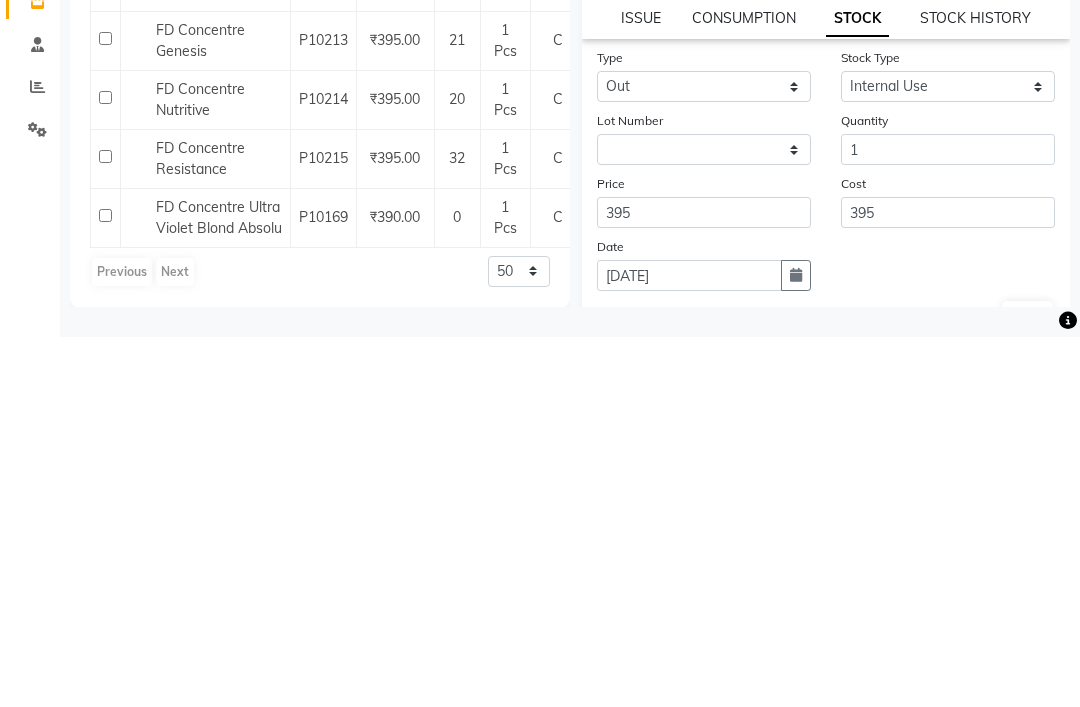 click on "Date [DATE]" 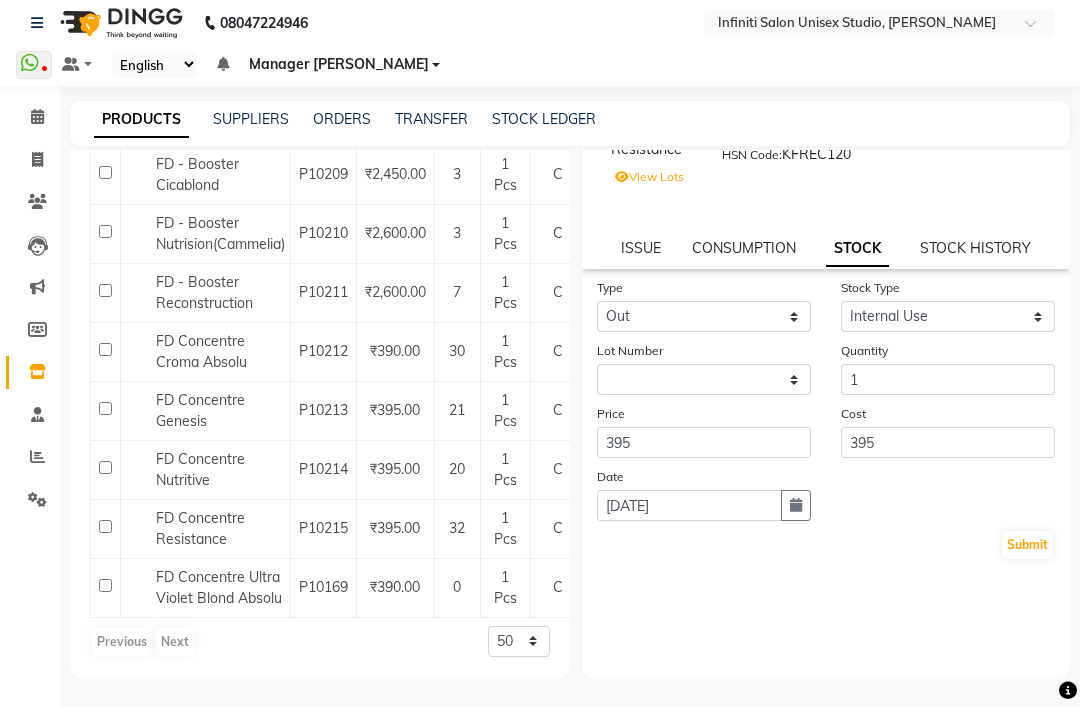 click on "Submit" 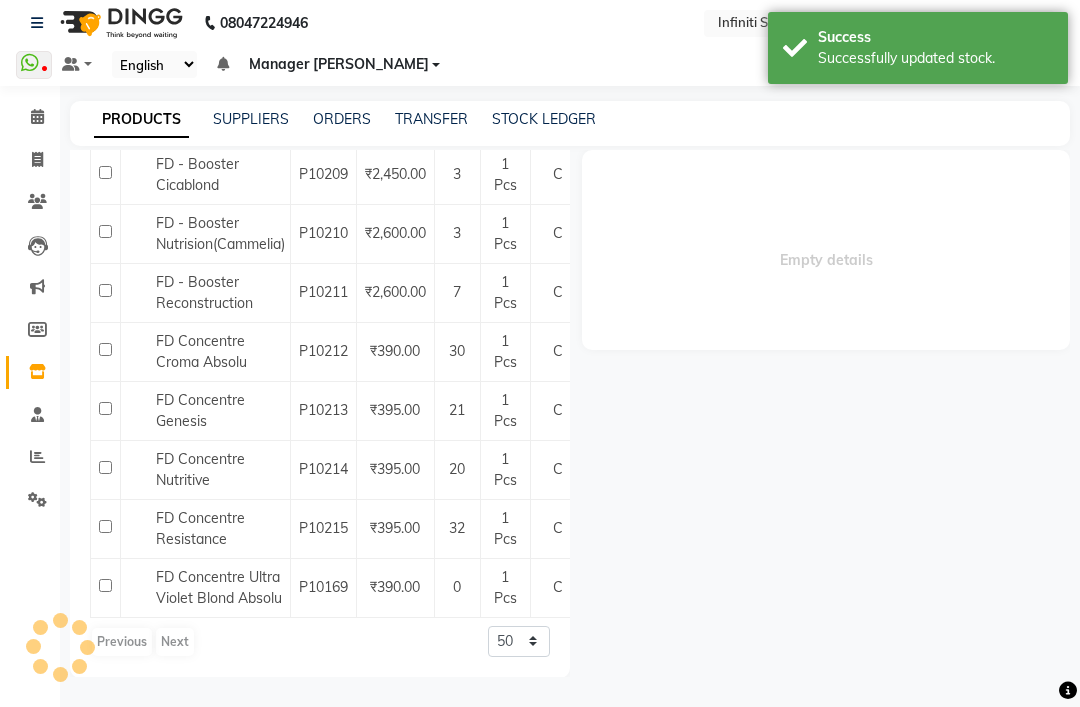 scroll, scrollTop: 0, scrollLeft: 0, axis: both 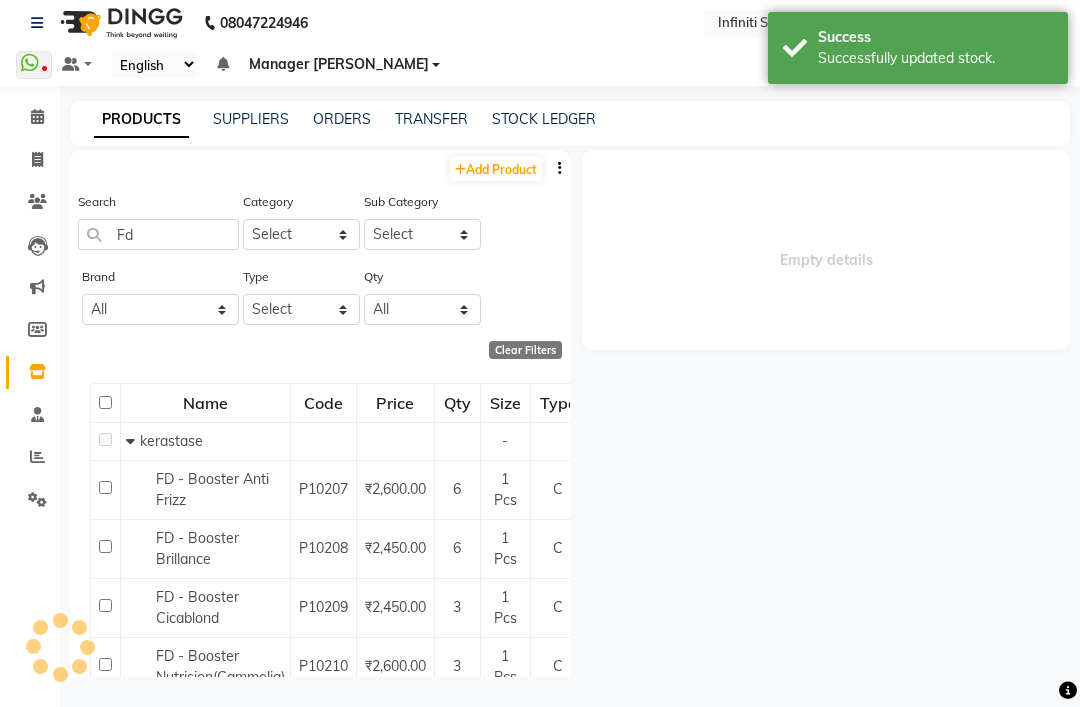 select 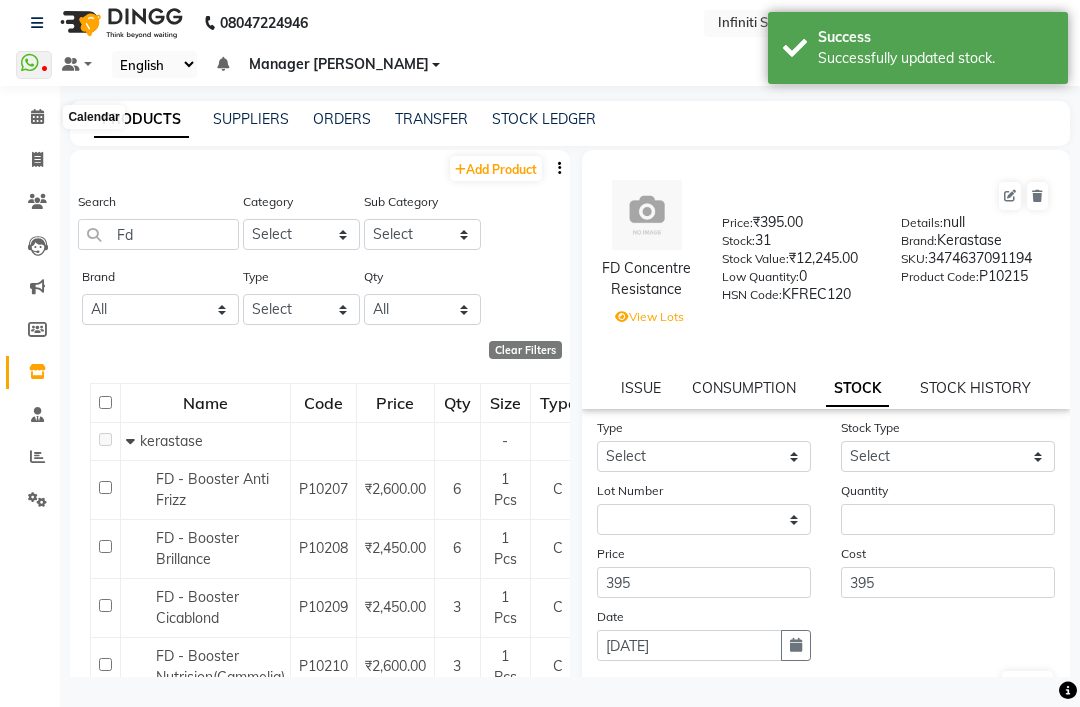 click 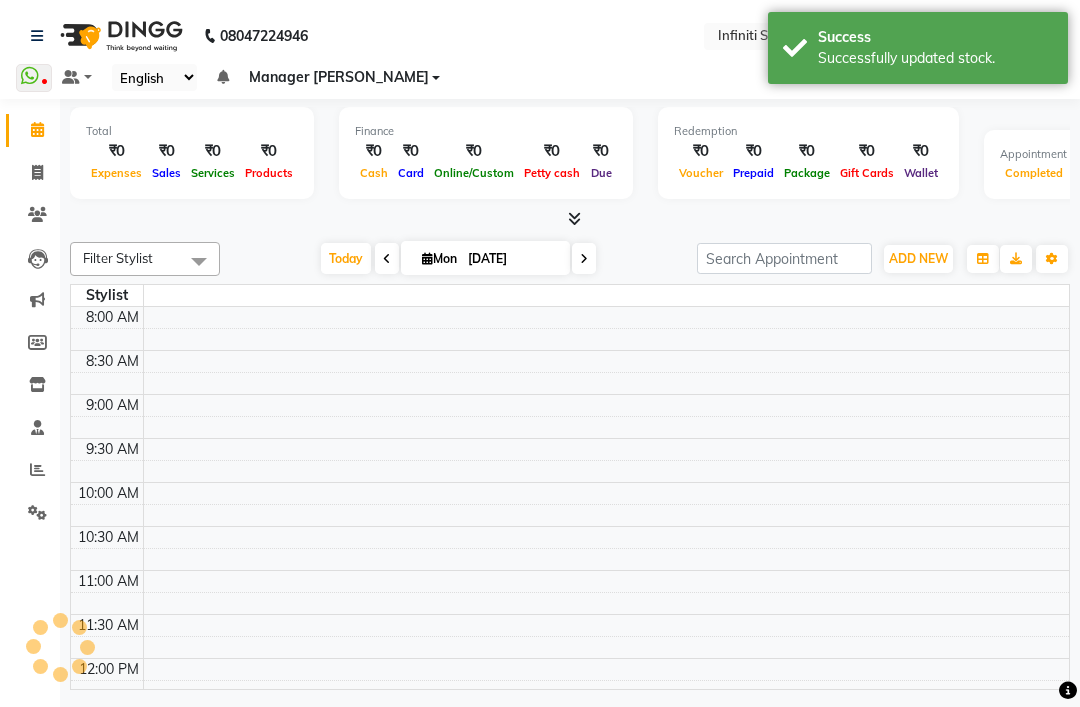 scroll, scrollTop: 0, scrollLeft: 0, axis: both 